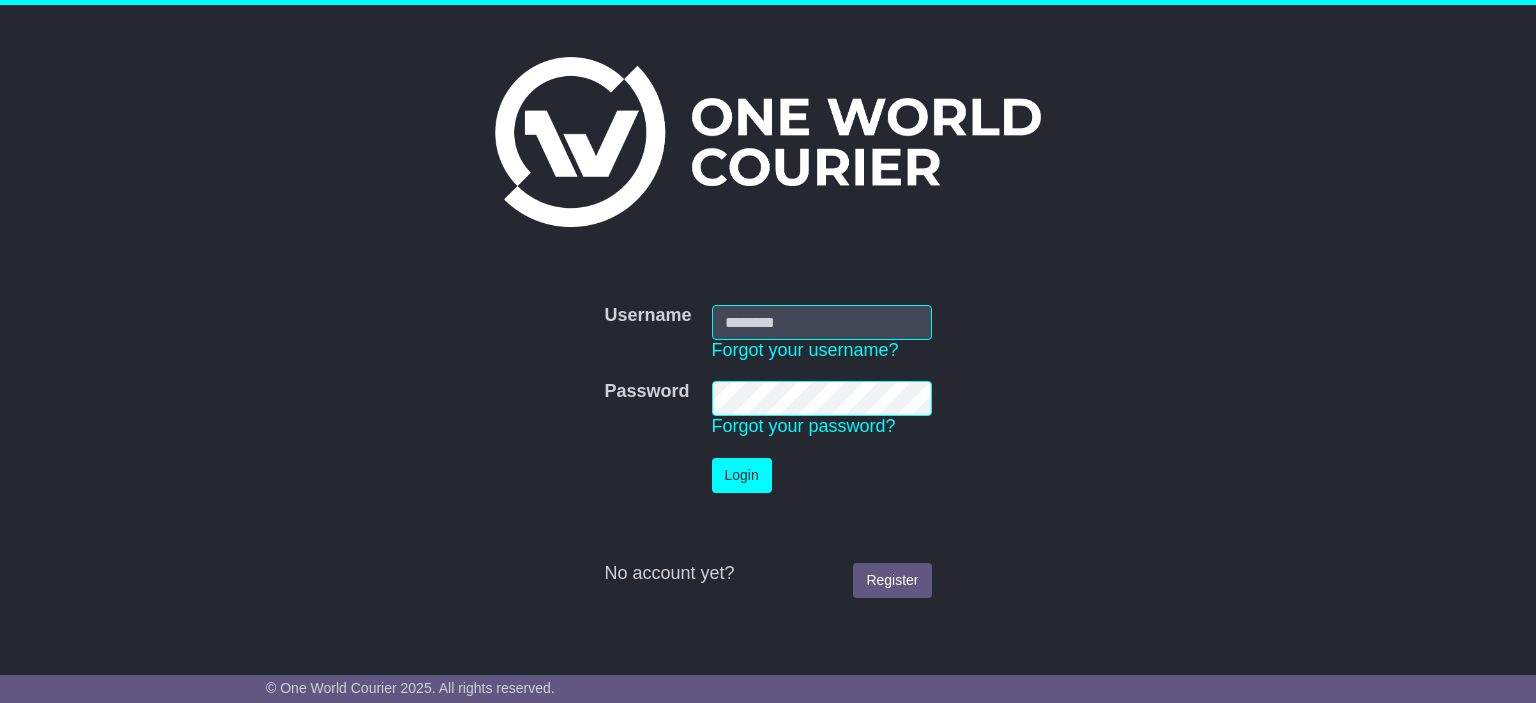 scroll, scrollTop: 0, scrollLeft: 0, axis: both 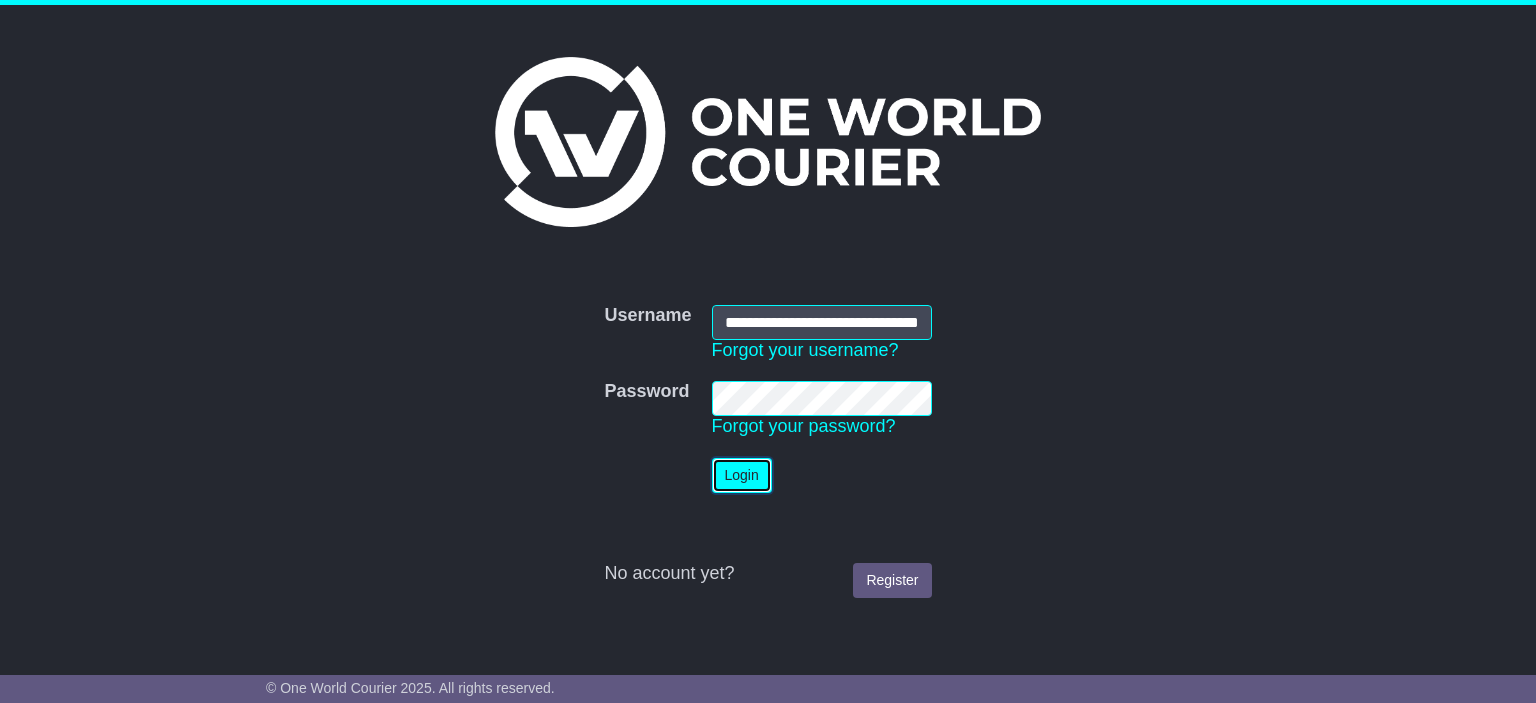 click on "Login" at bounding box center [742, 475] 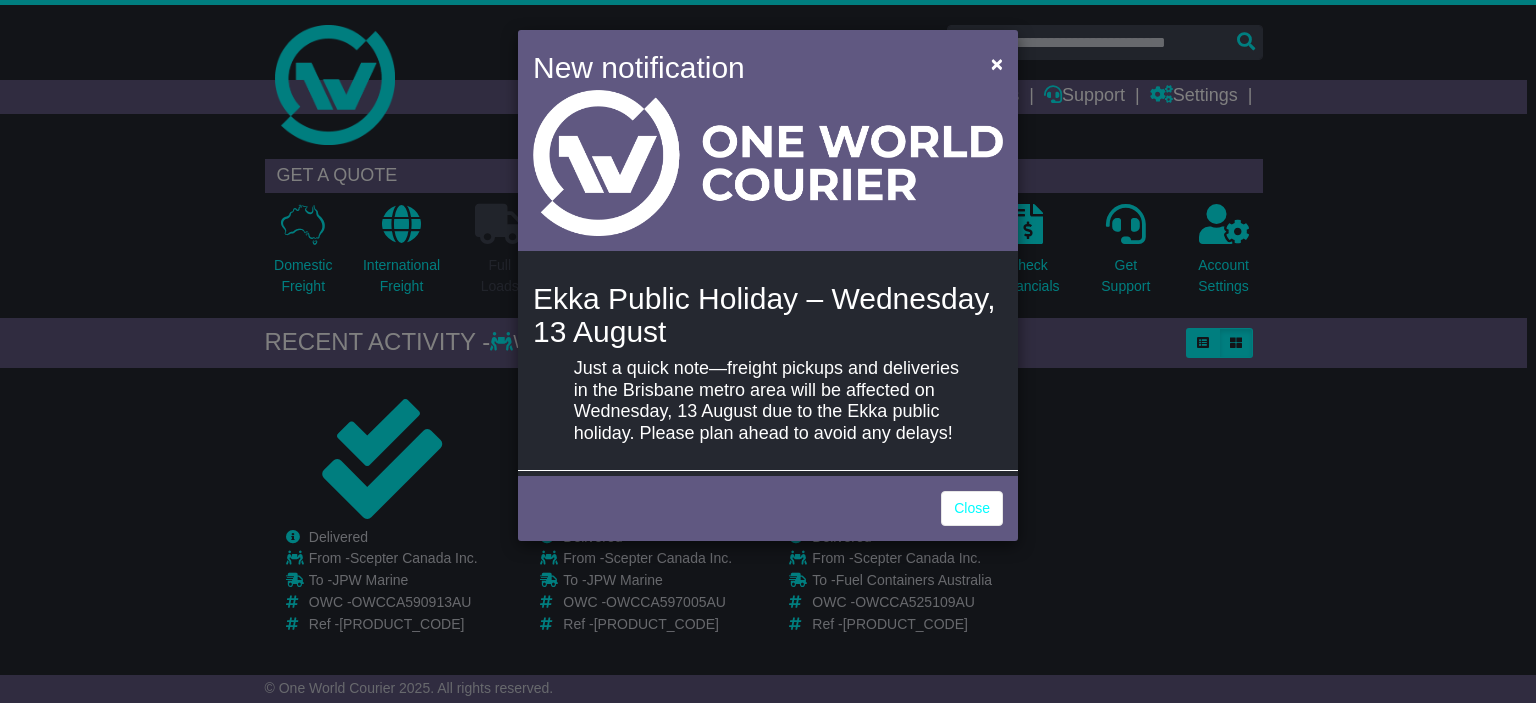 scroll, scrollTop: 0, scrollLeft: 0, axis: both 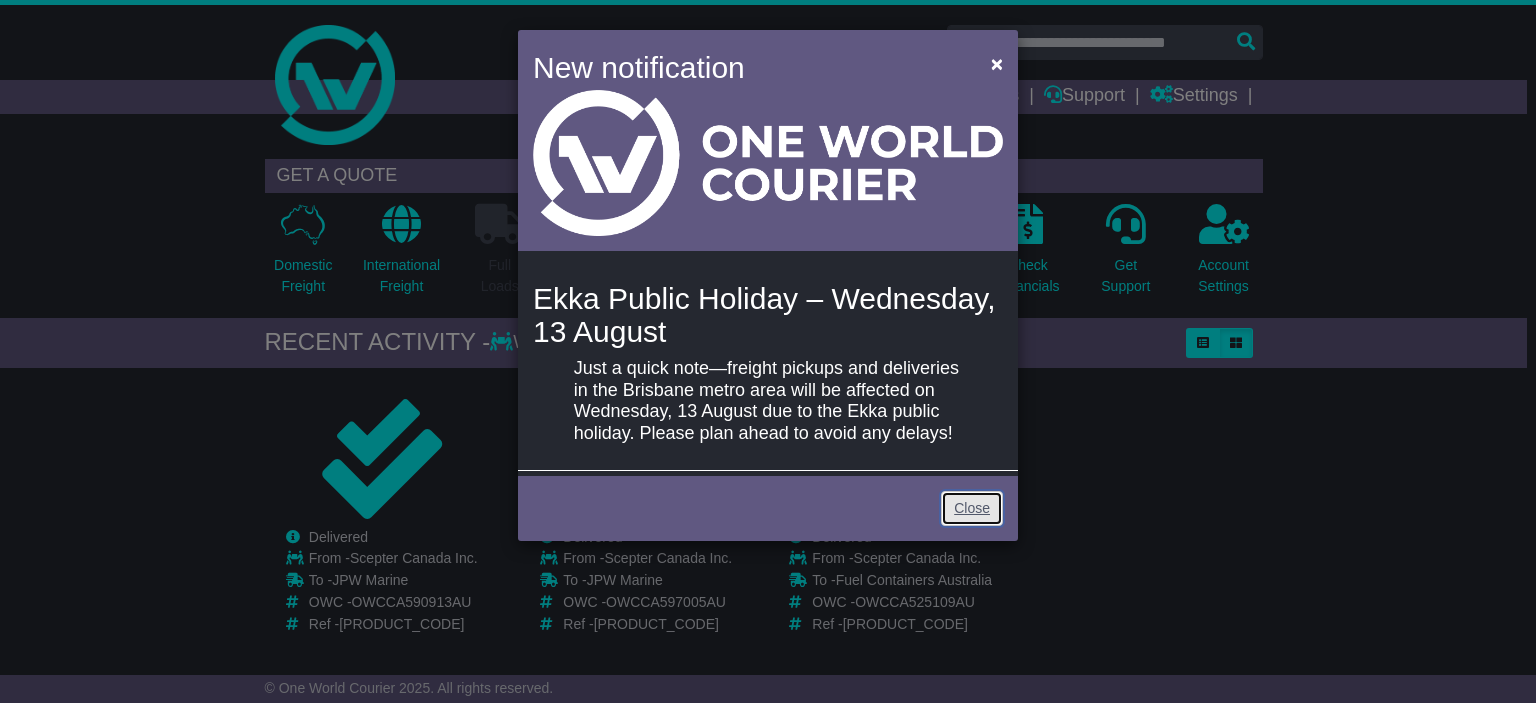click on "Close" at bounding box center (972, 508) 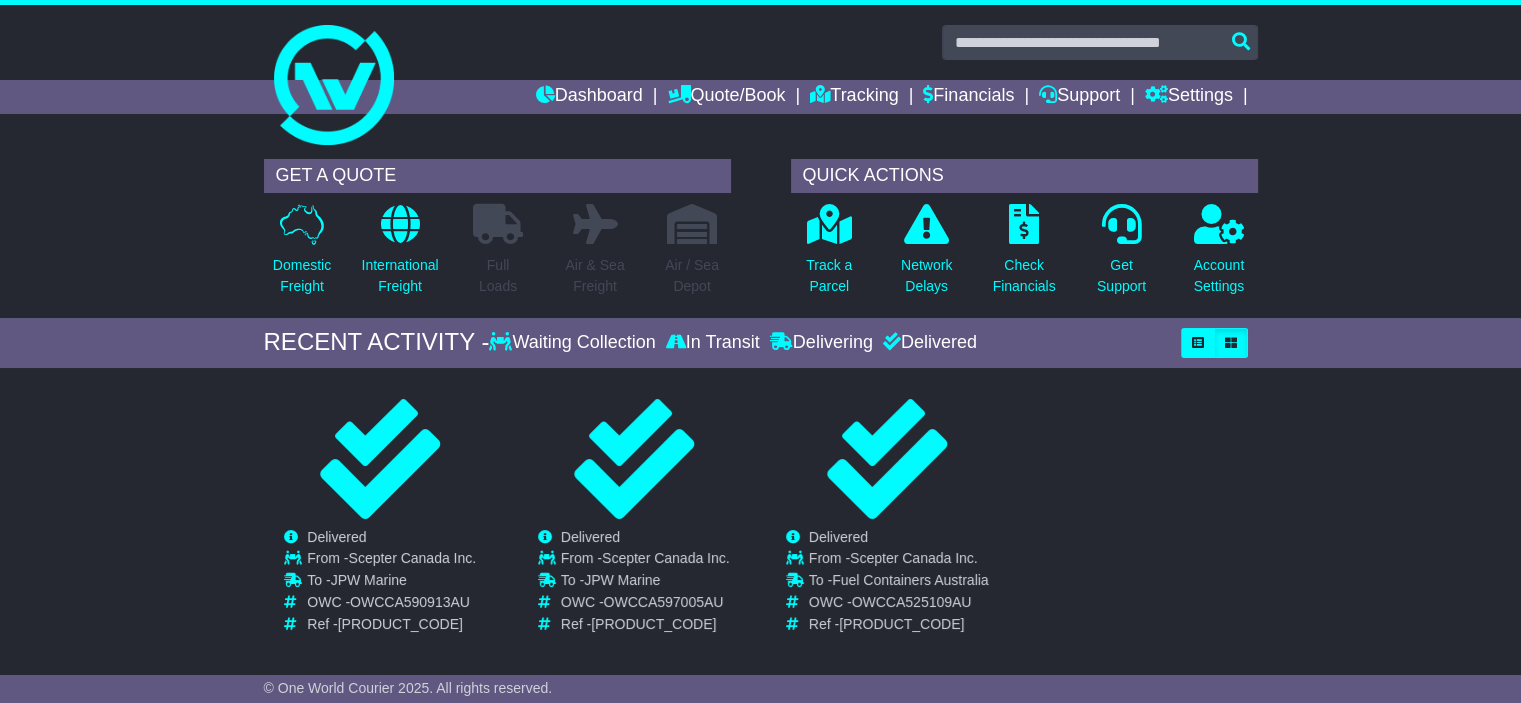 click on "GET A QUOTE" at bounding box center (497, 176) 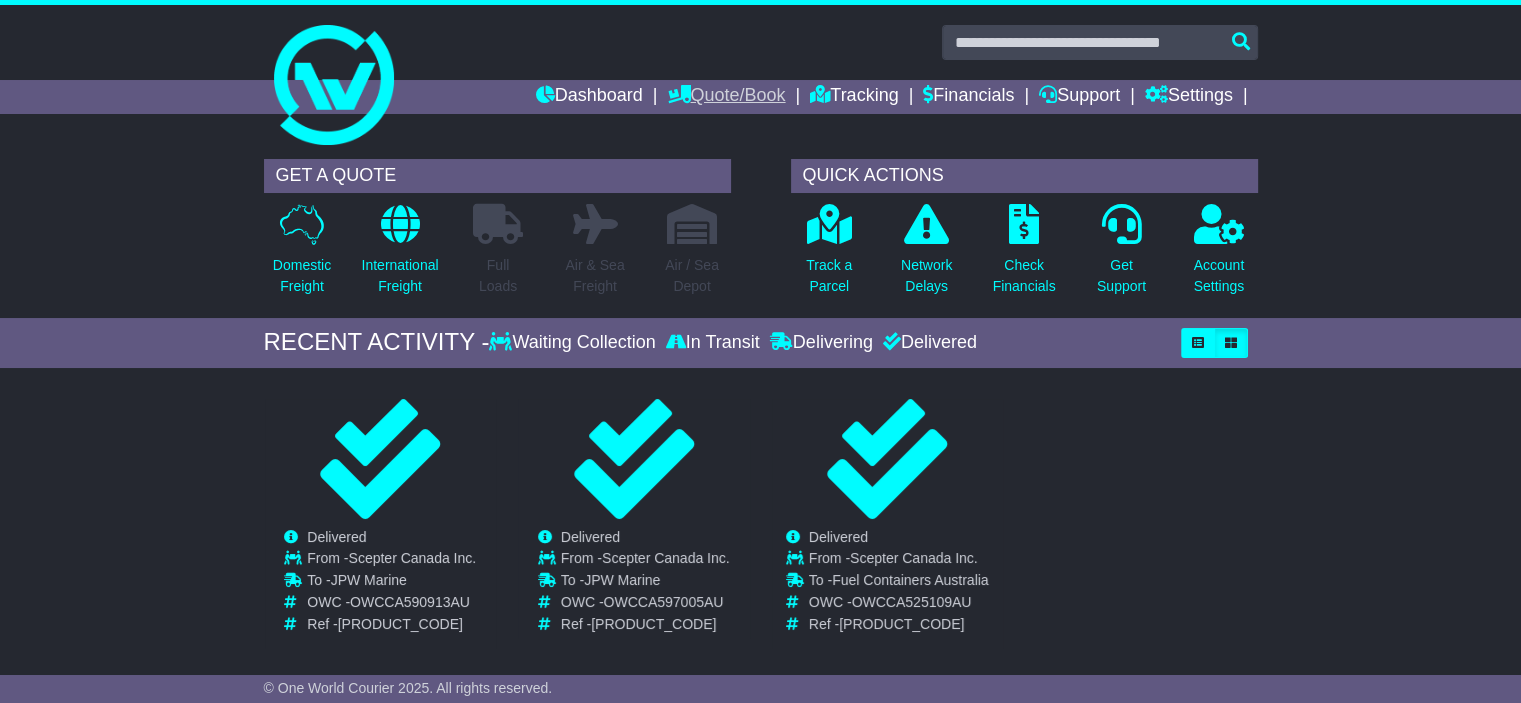 click on "Quote/Book" at bounding box center (726, 97) 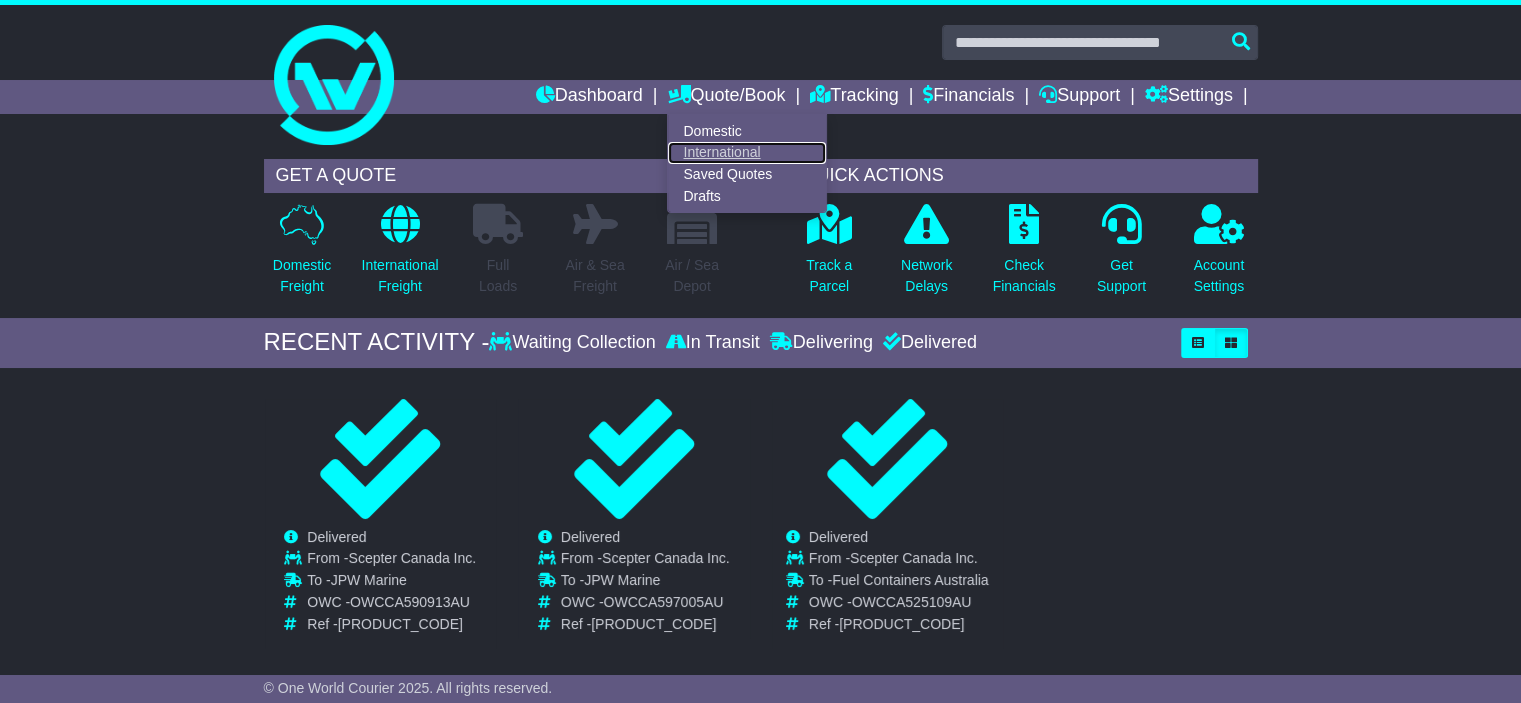click on "International" at bounding box center [747, 153] 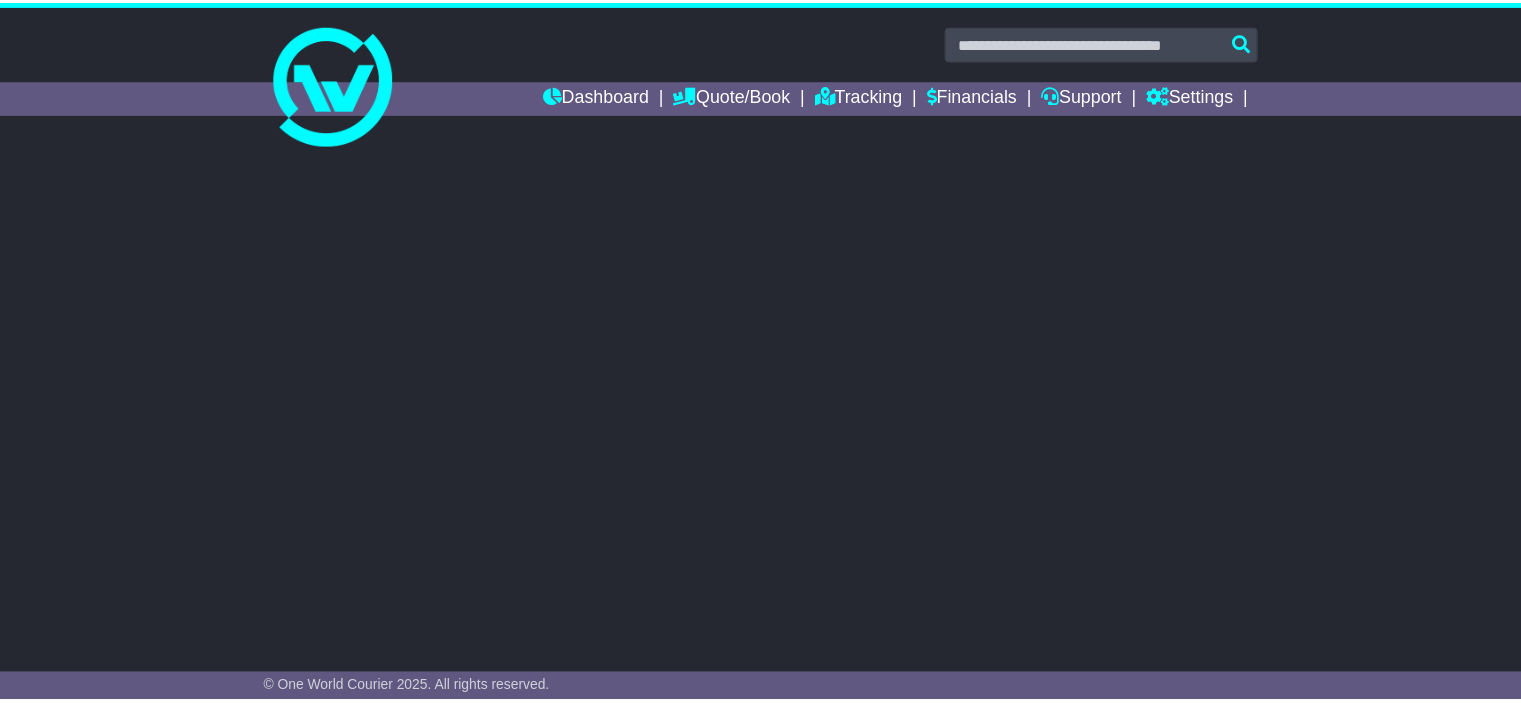 scroll, scrollTop: 0, scrollLeft: 0, axis: both 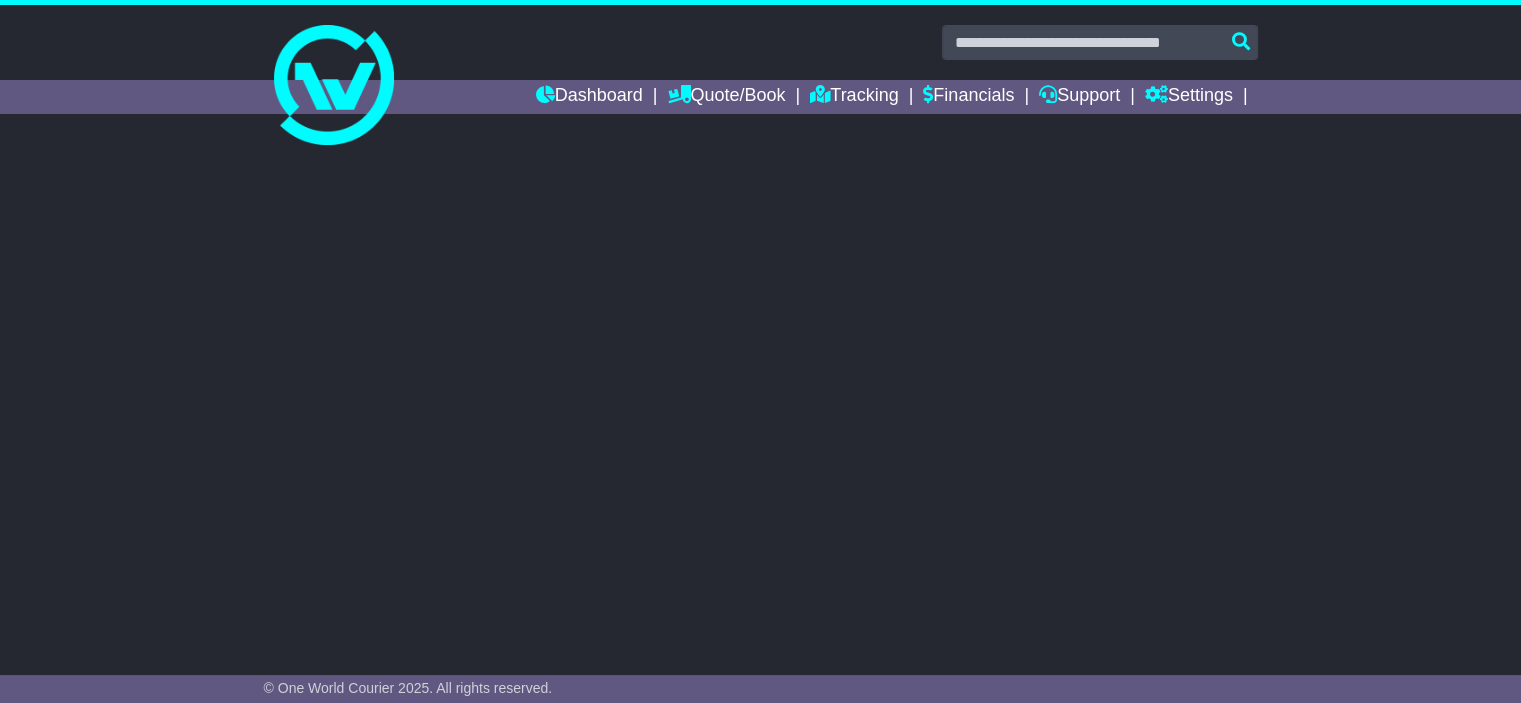 select on "**" 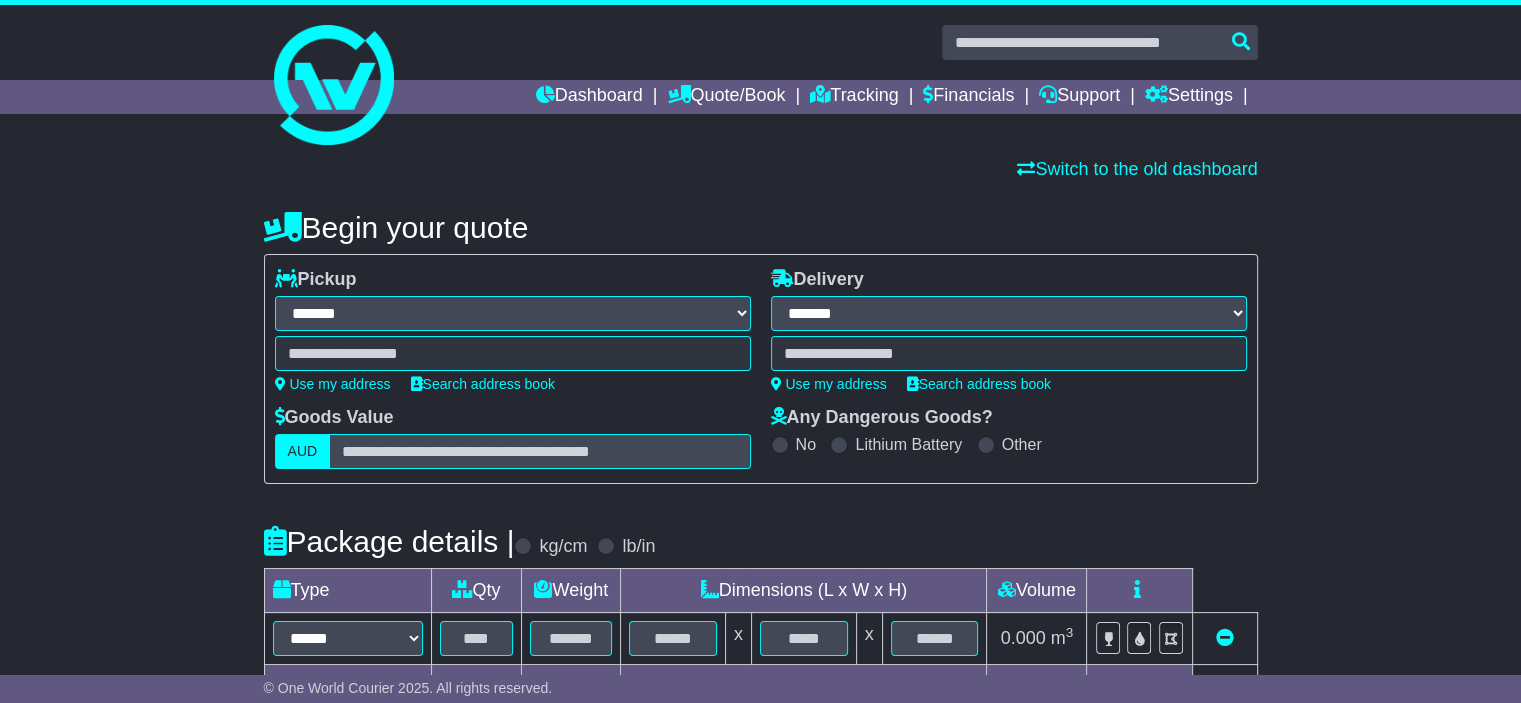 scroll, scrollTop: 0, scrollLeft: 0, axis: both 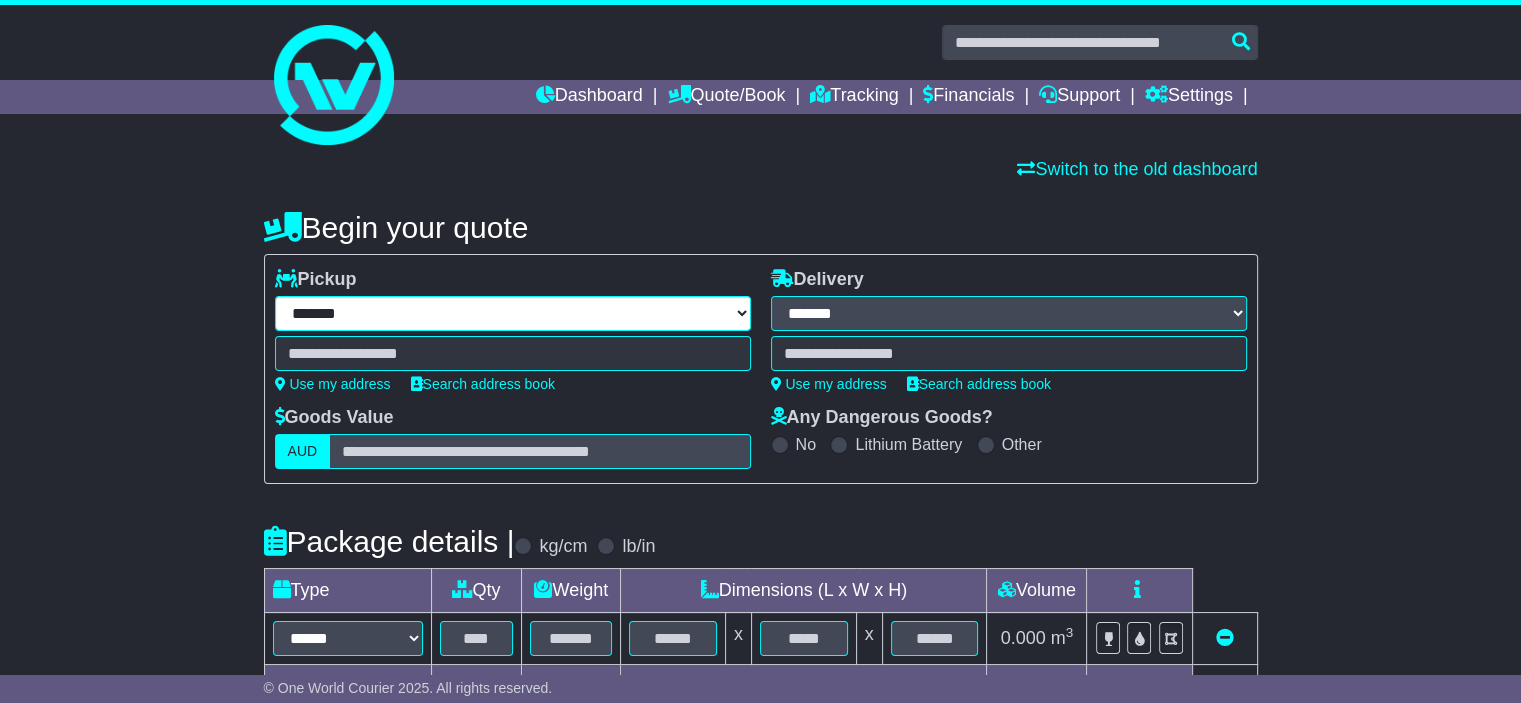 click on "**********" at bounding box center (513, 313) 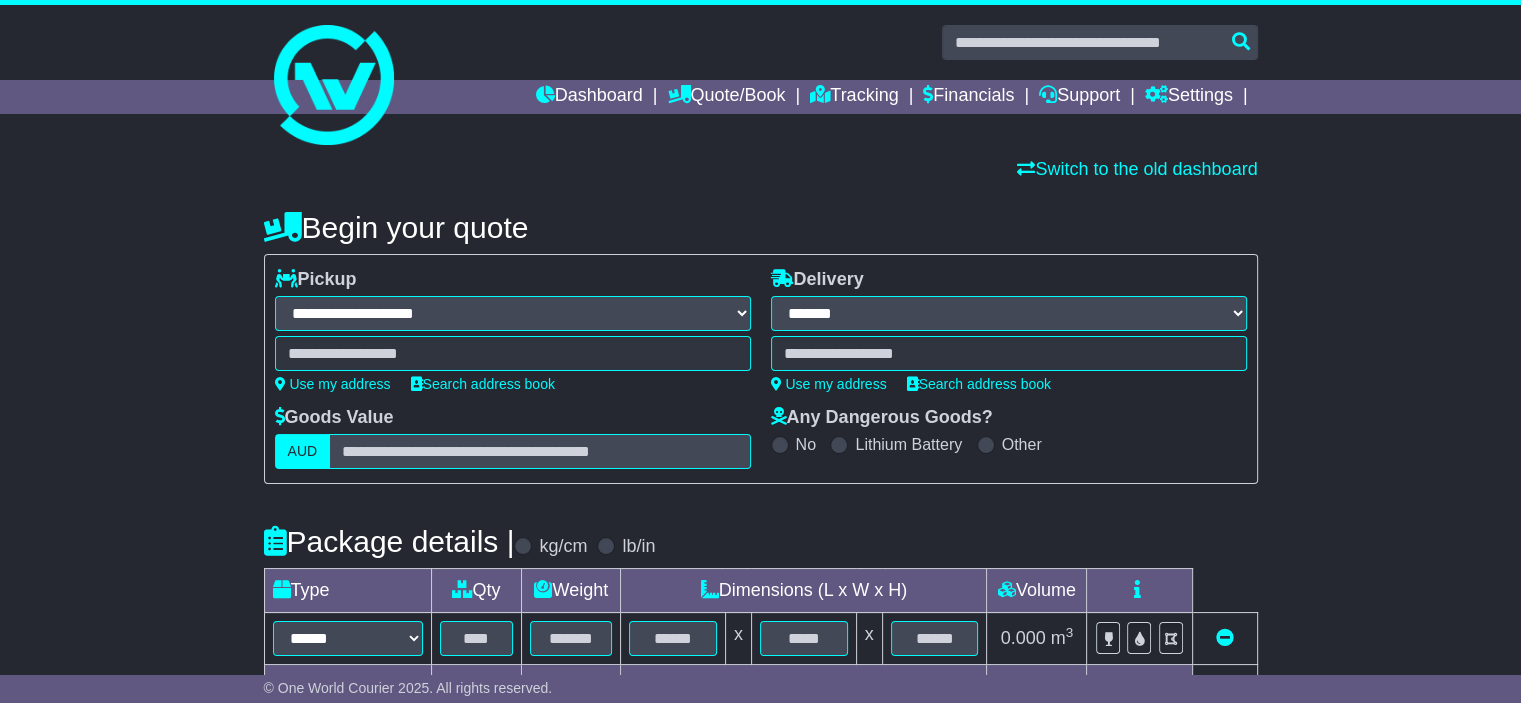 click on "**********" at bounding box center (513, 313) 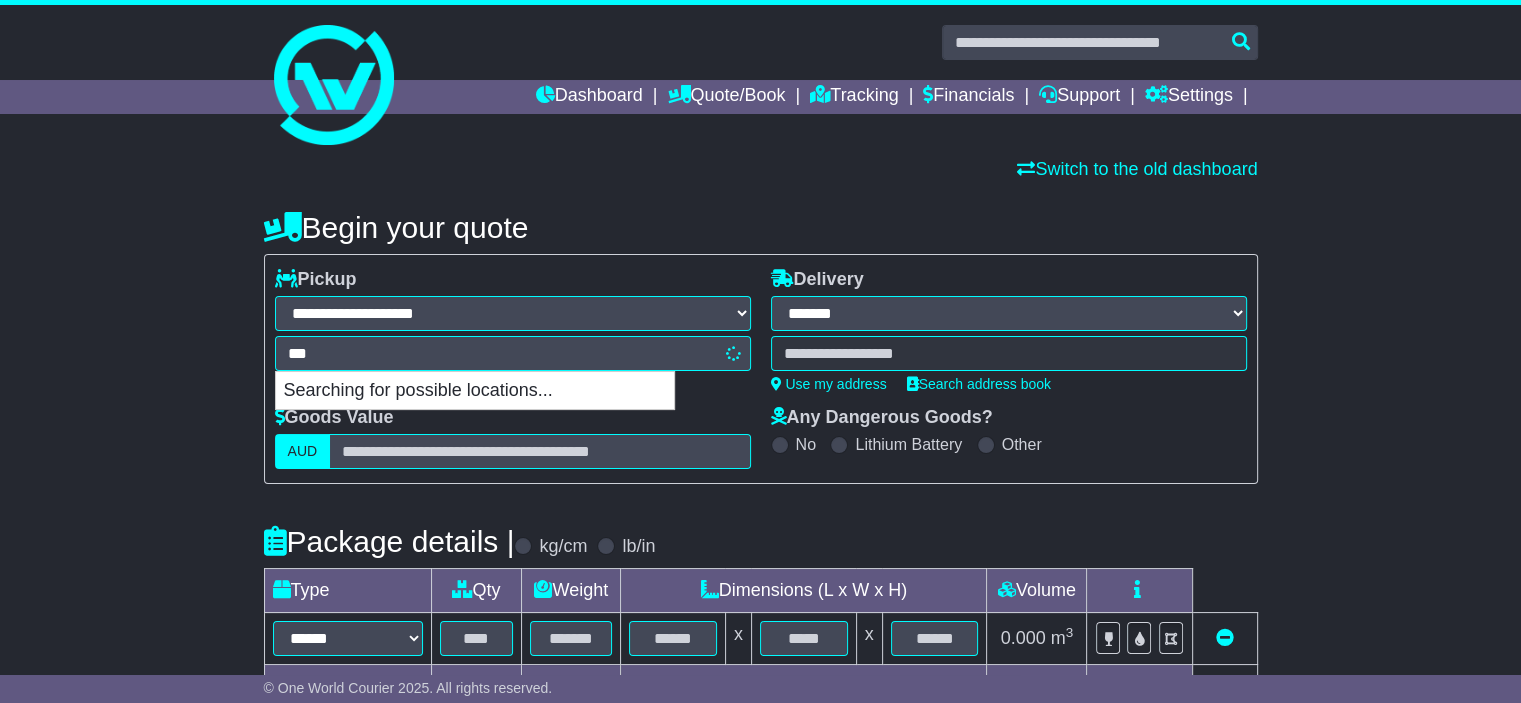 type on "****" 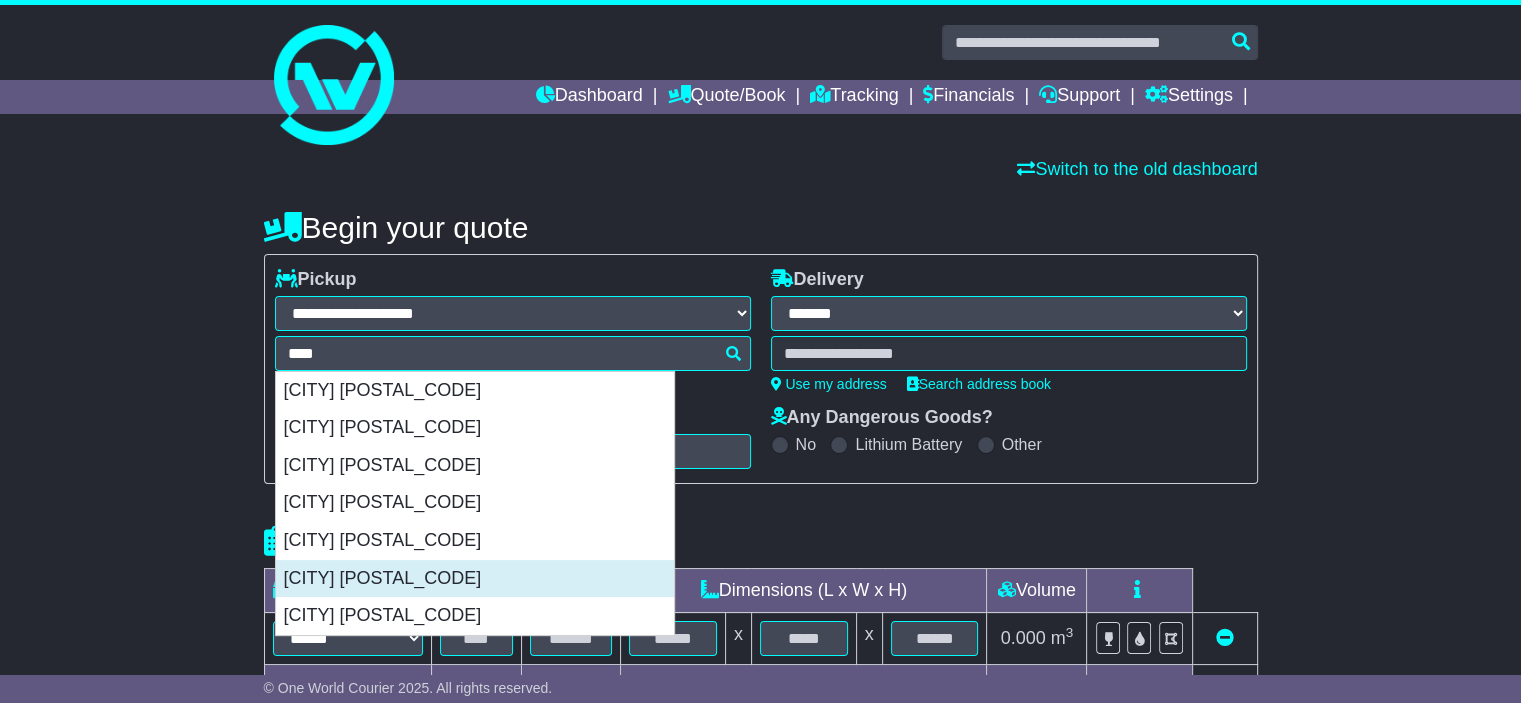 click on "STANMORE BAY 0932" at bounding box center [475, 579] 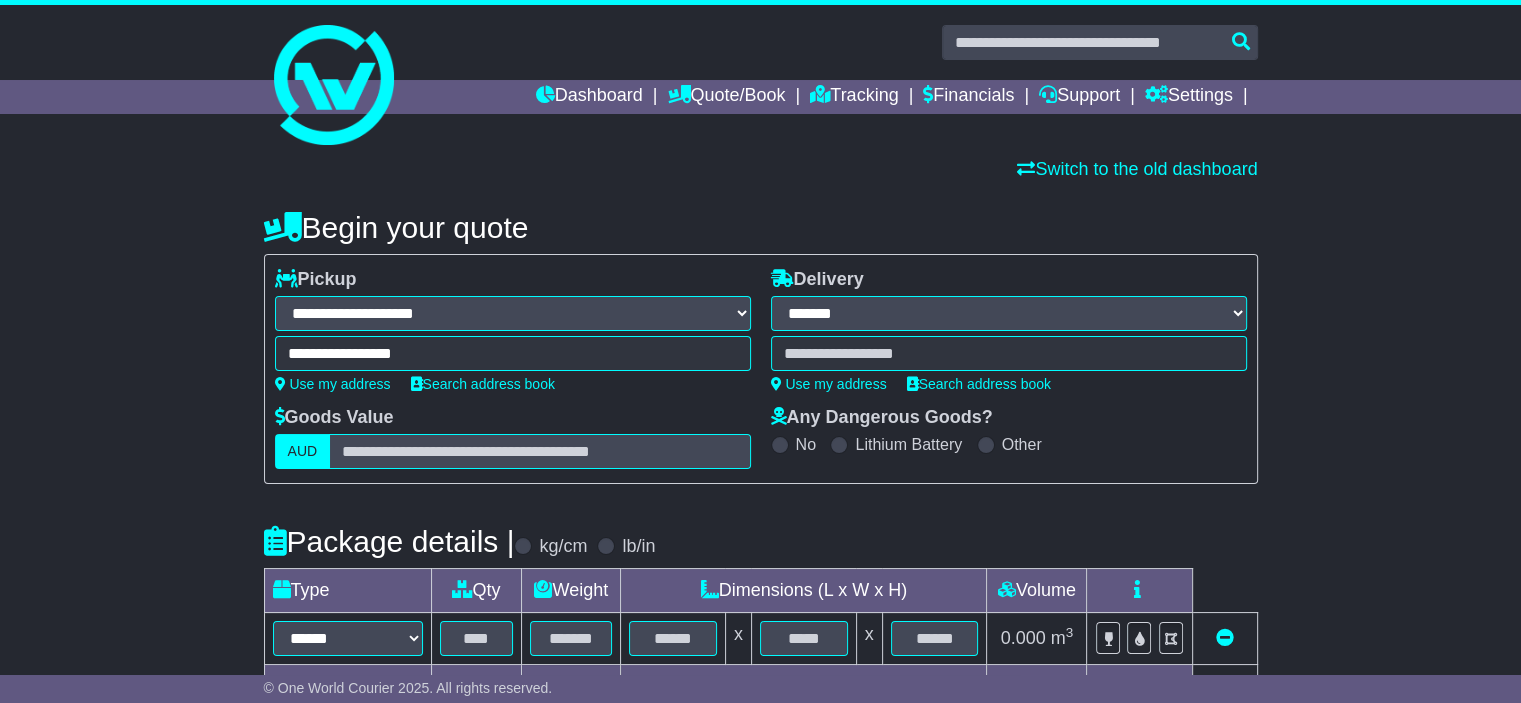 type on "**********" 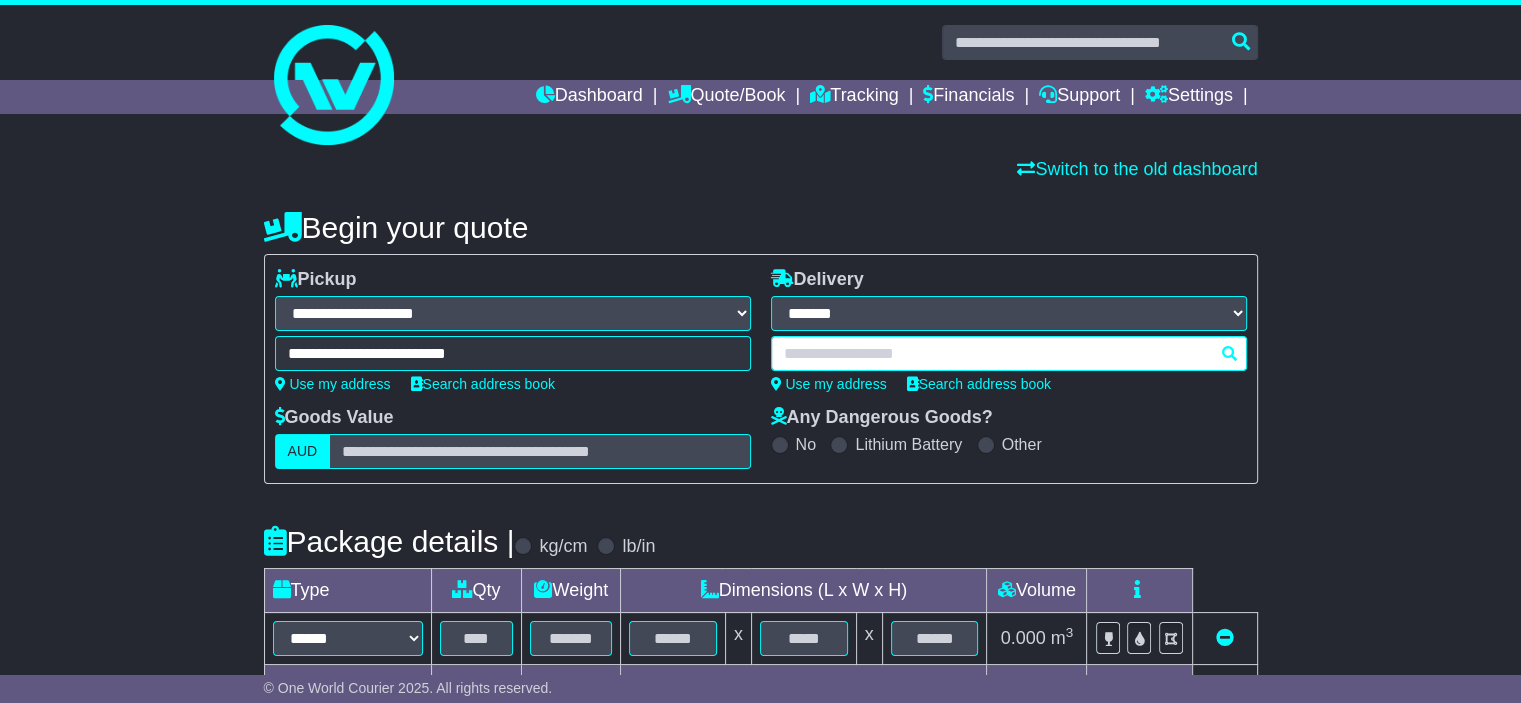 click at bounding box center (1009, 353) 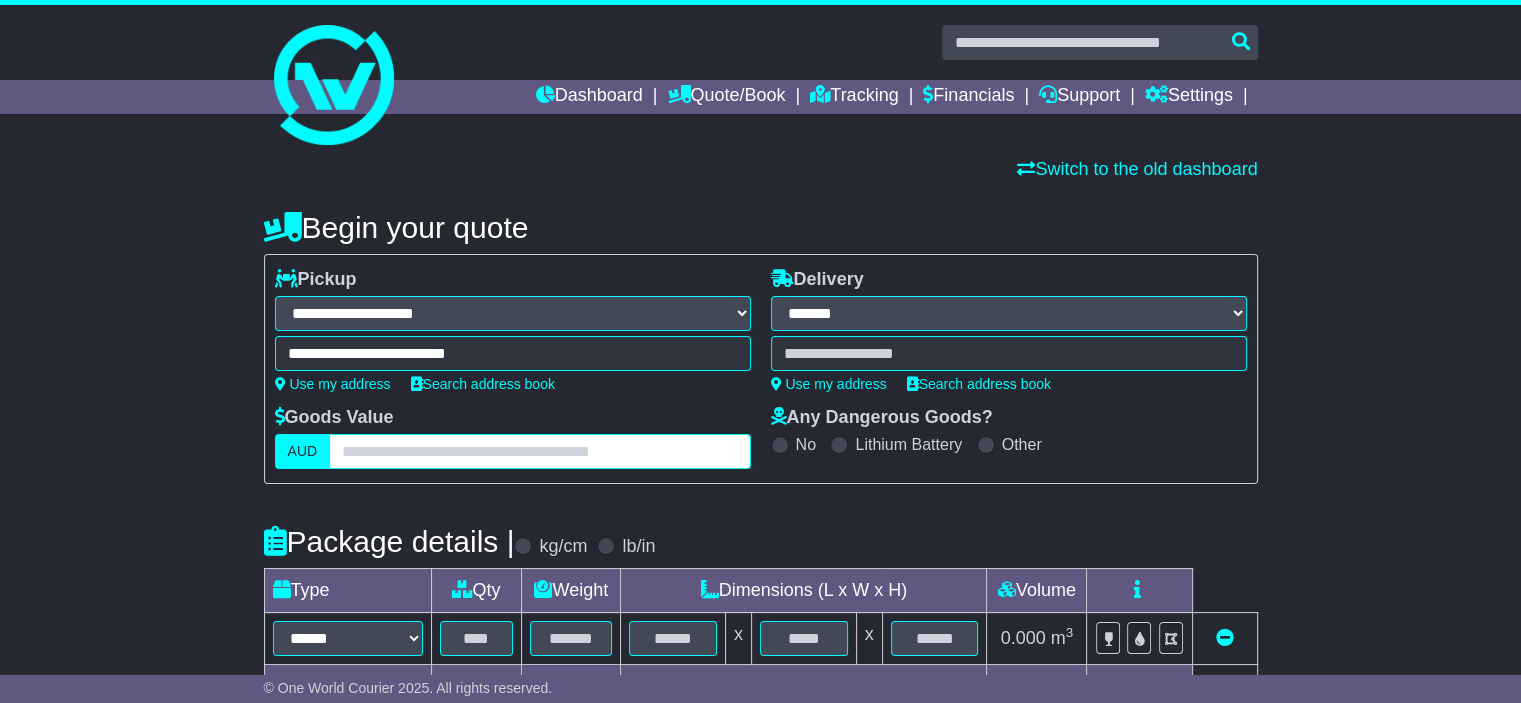 click at bounding box center (539, 451) 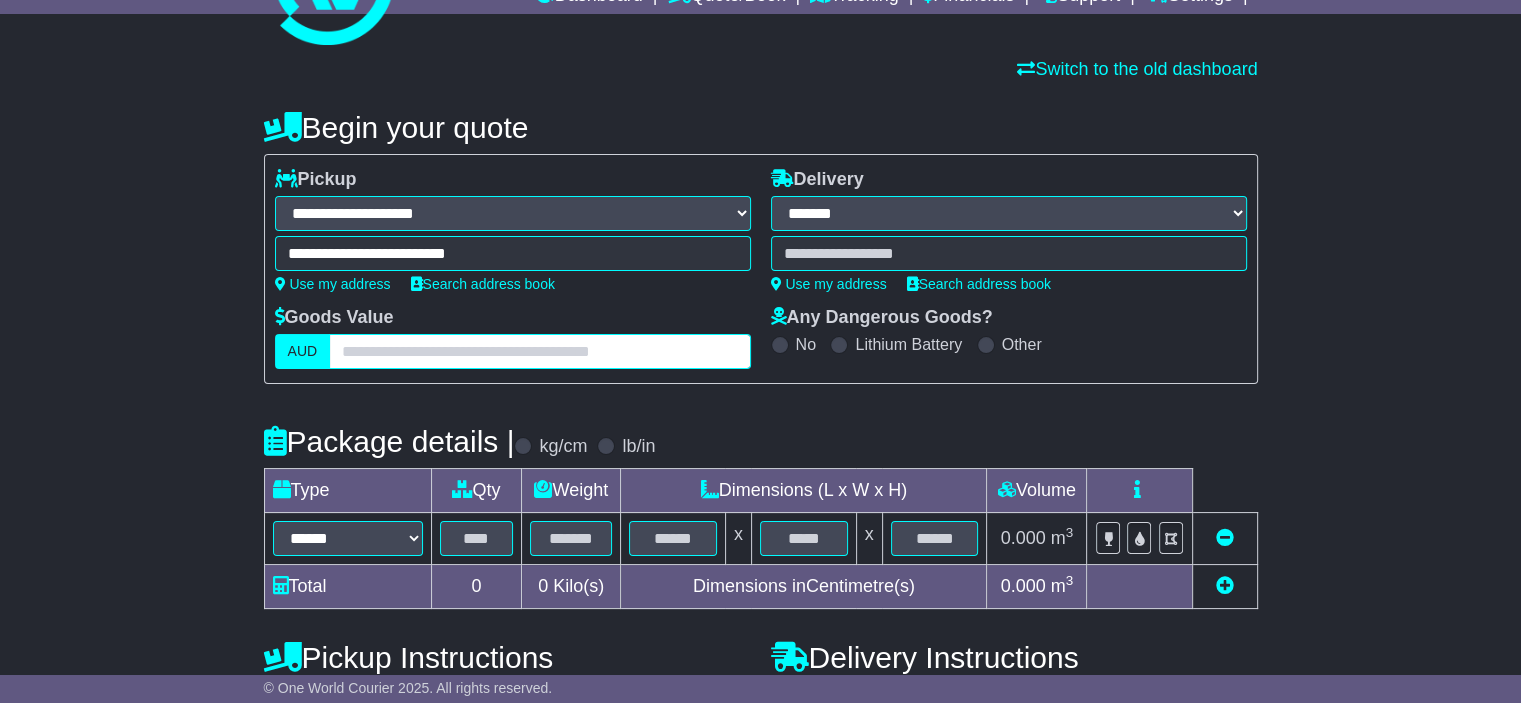 scroll, scrollTop: 200, scrollLeft: 0, axis: vertical 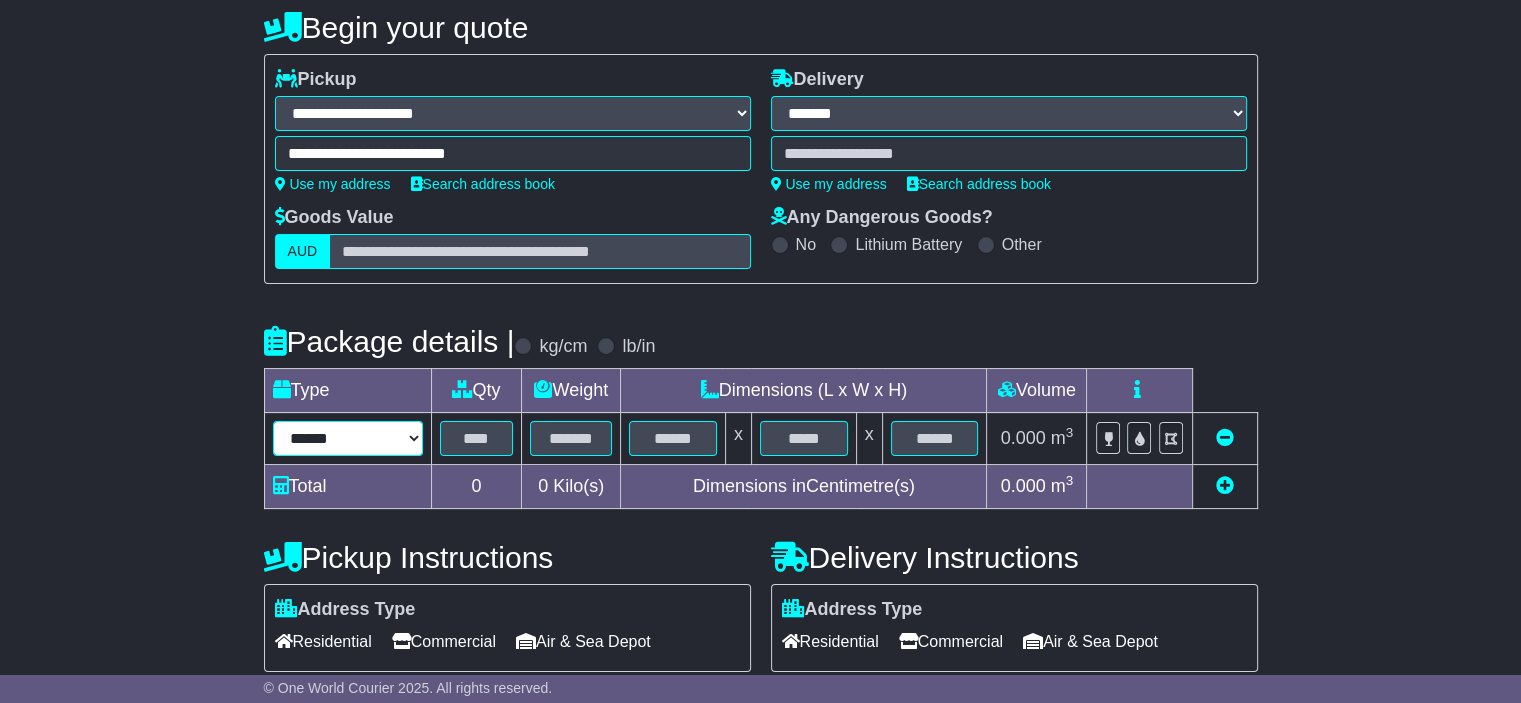 click on "****** ****** *** ******** ***** **** **** ****** *** *******" at bounding box center (348, 438) 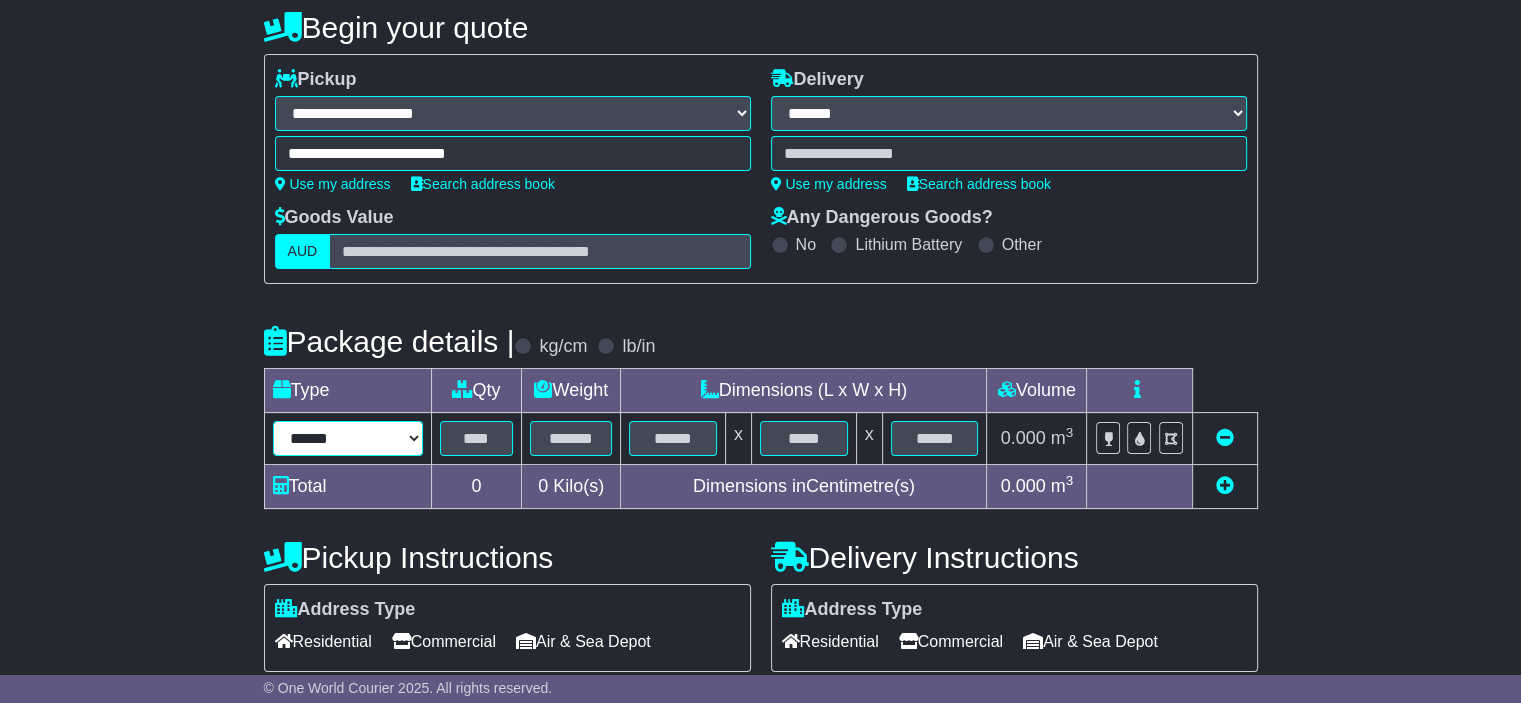 select on "*****" 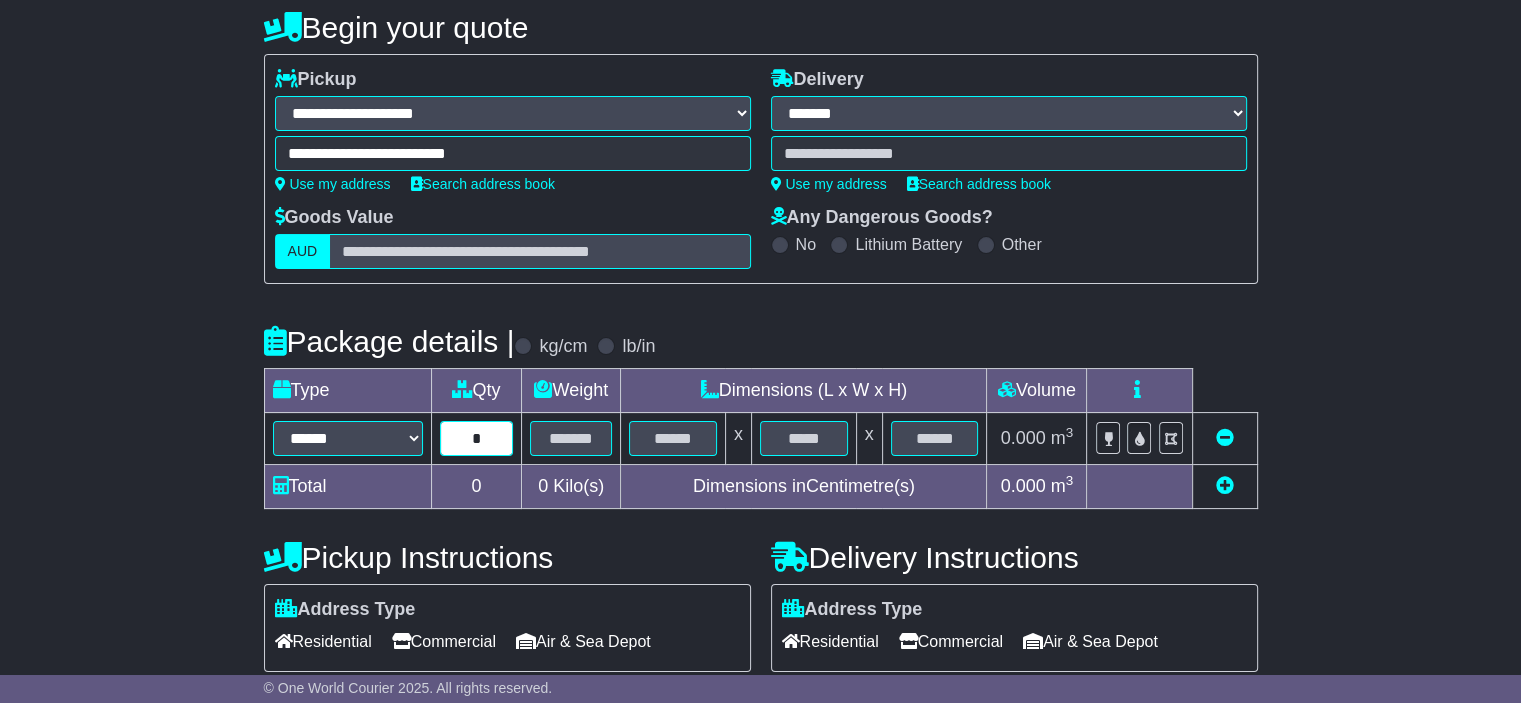 type on "*" 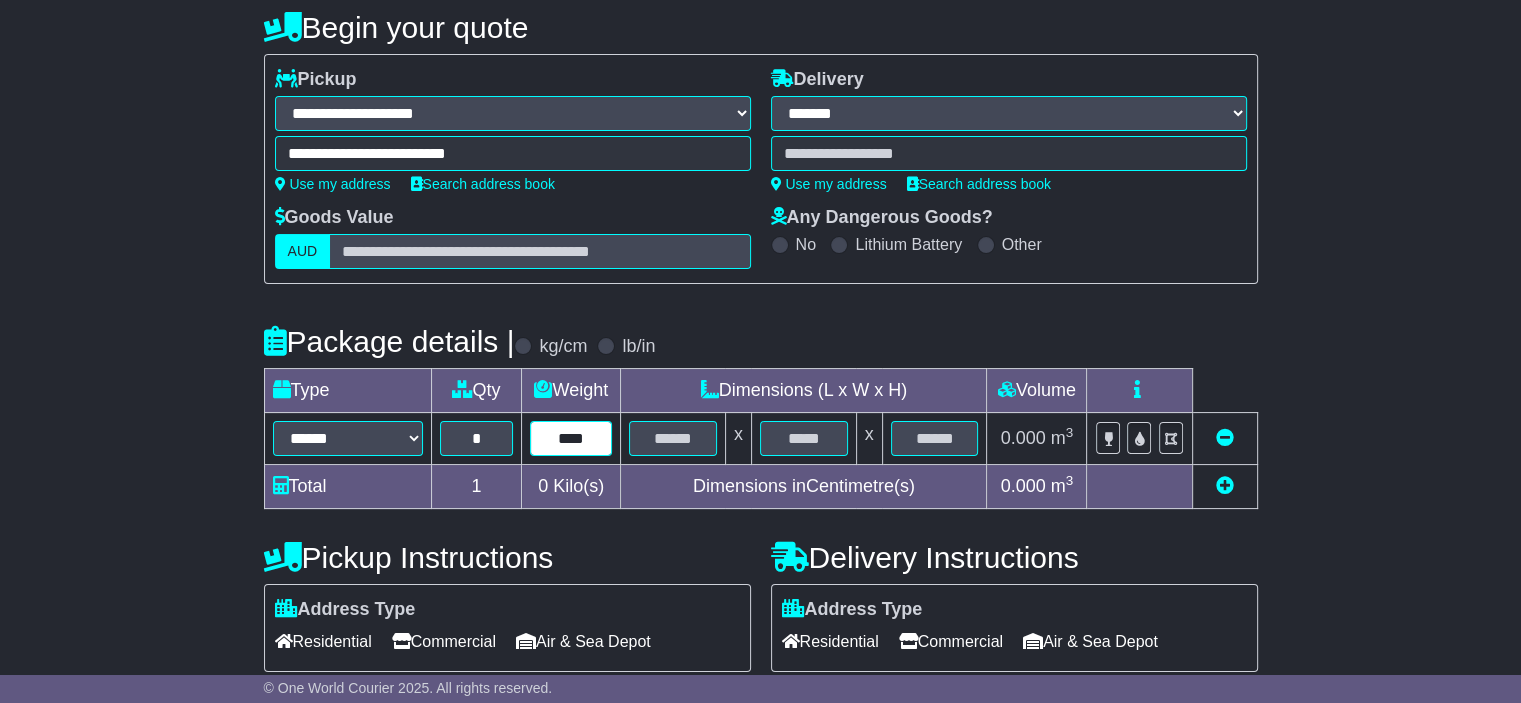 type on "****" 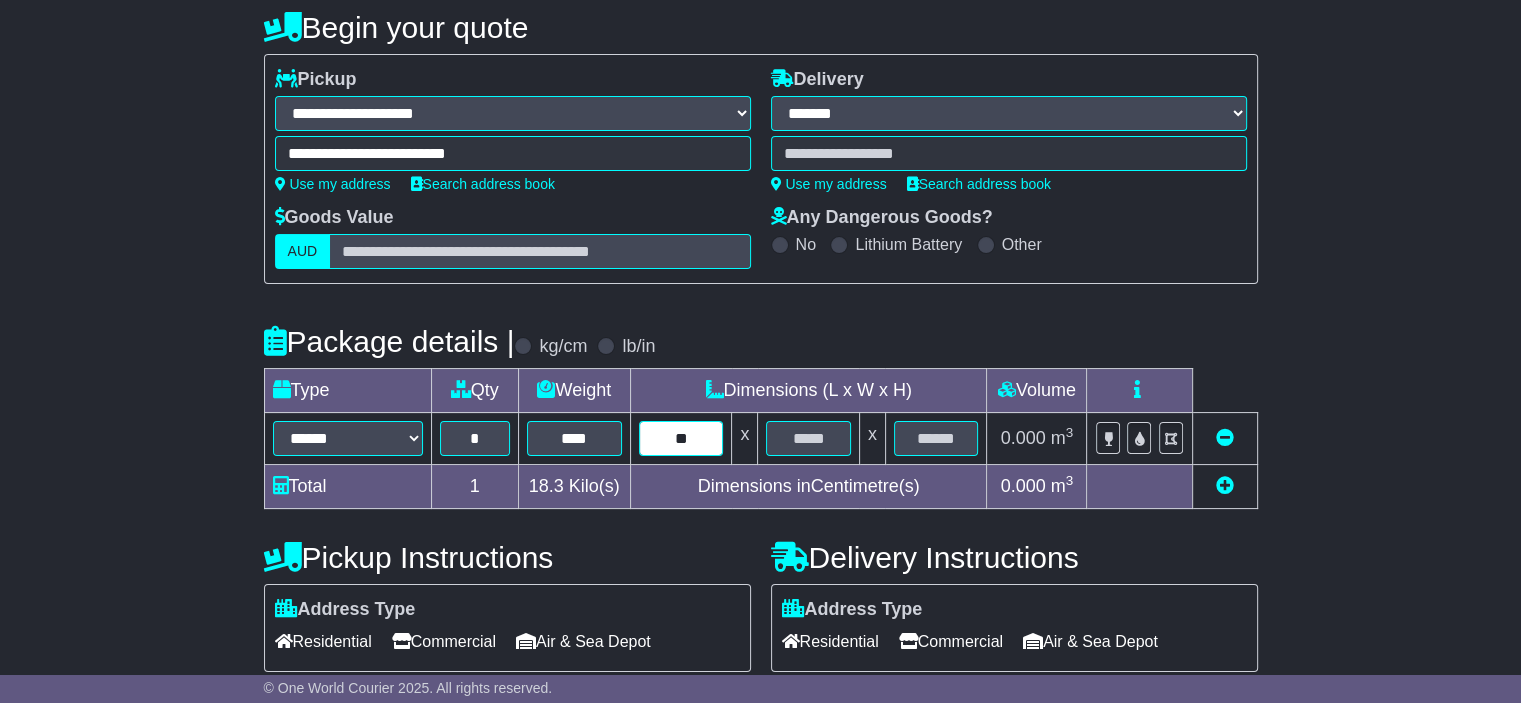 type on "**" 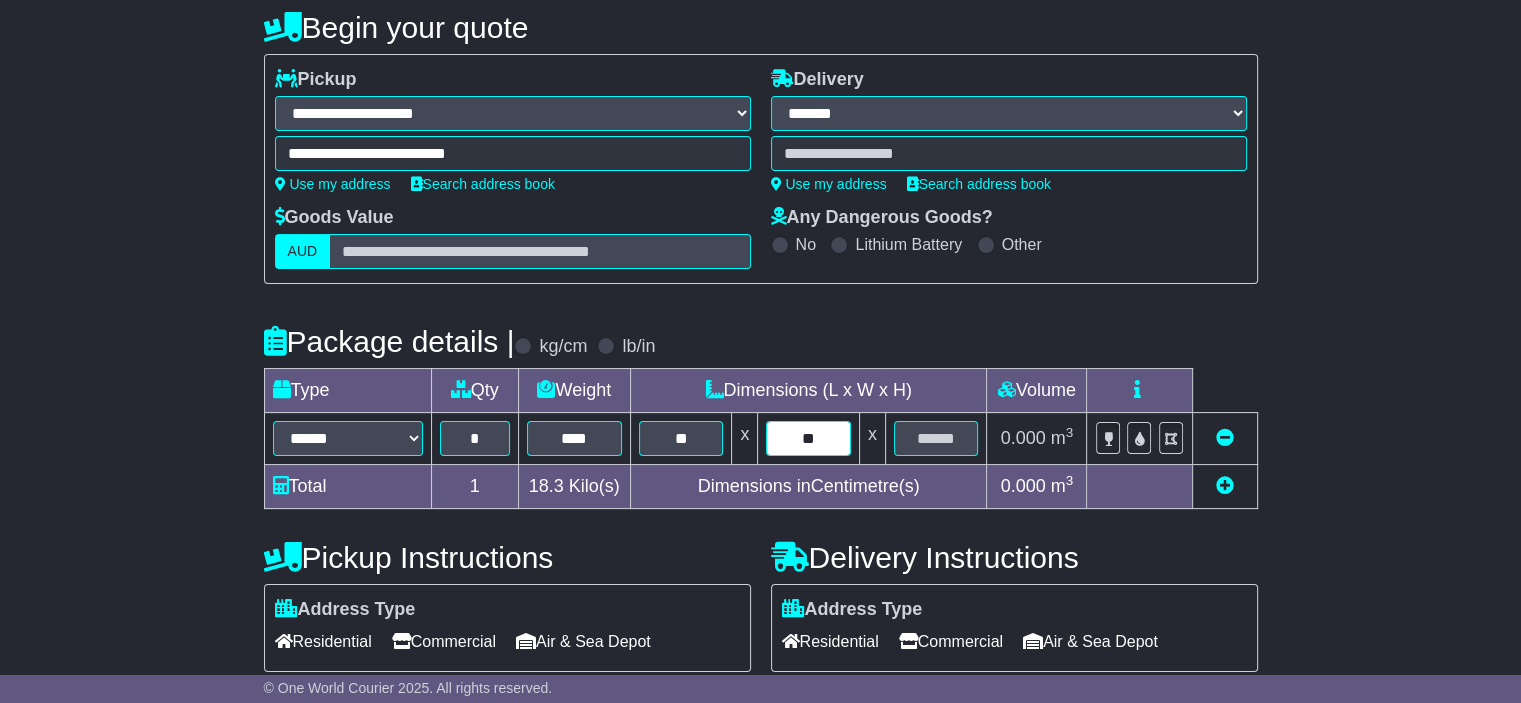 type on "**" 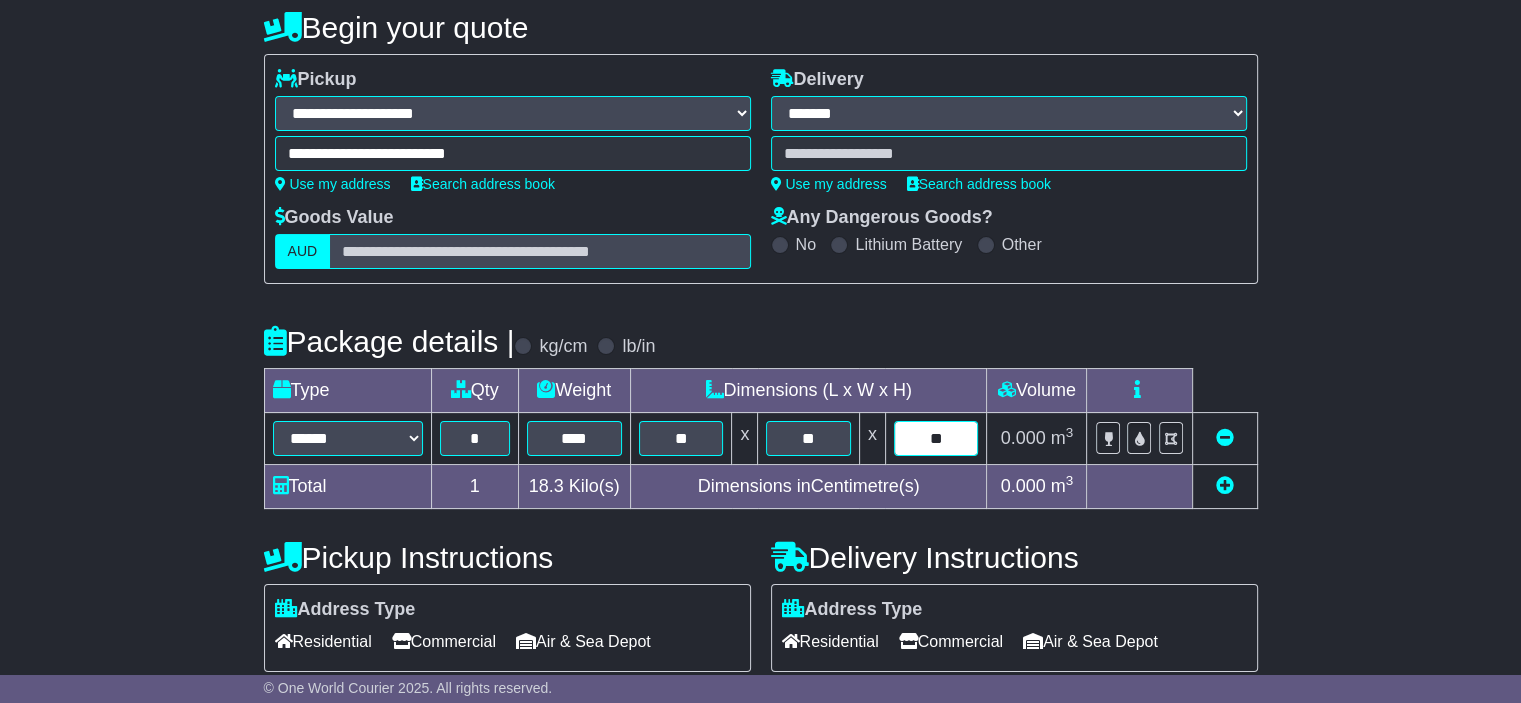type on "**" 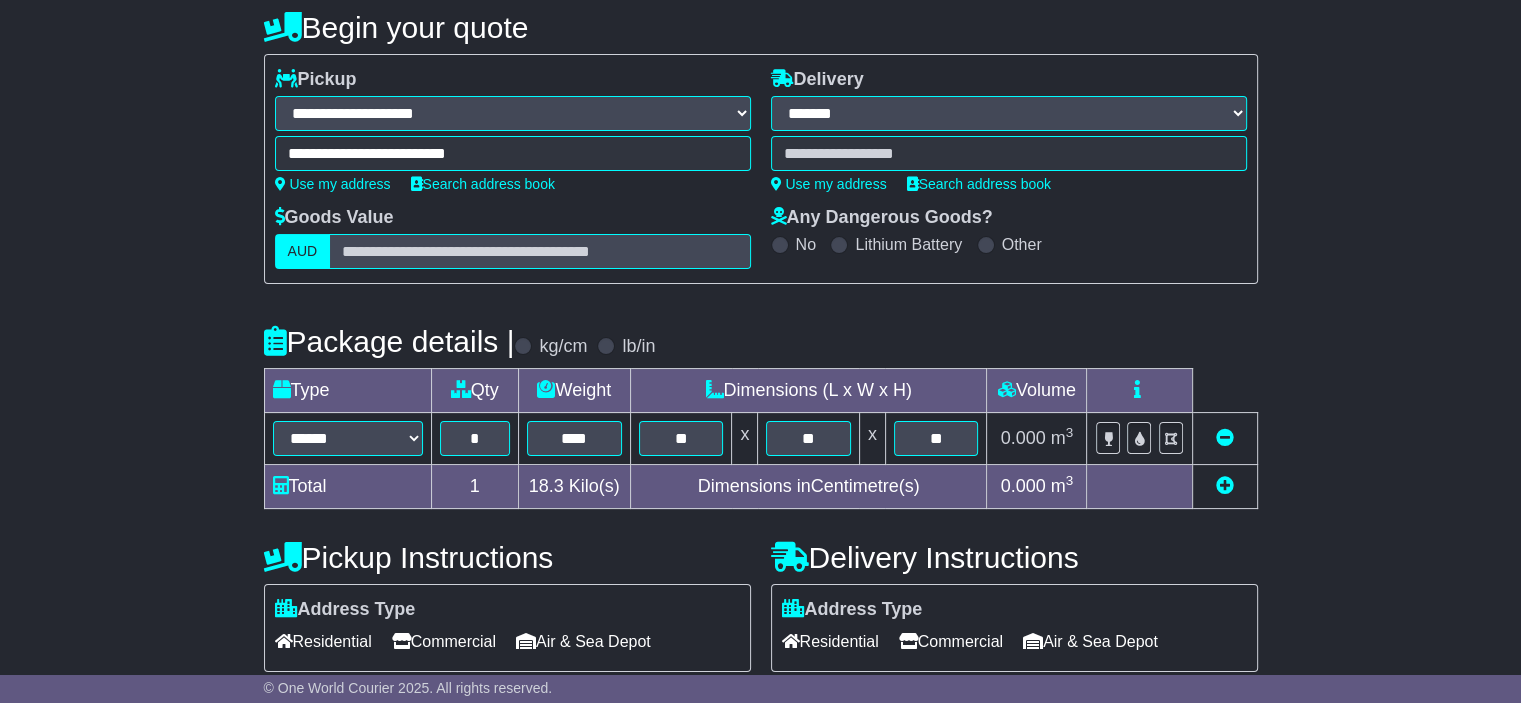 scroll, scrollTop: 392, scrollLeft: 0, axis: vertical 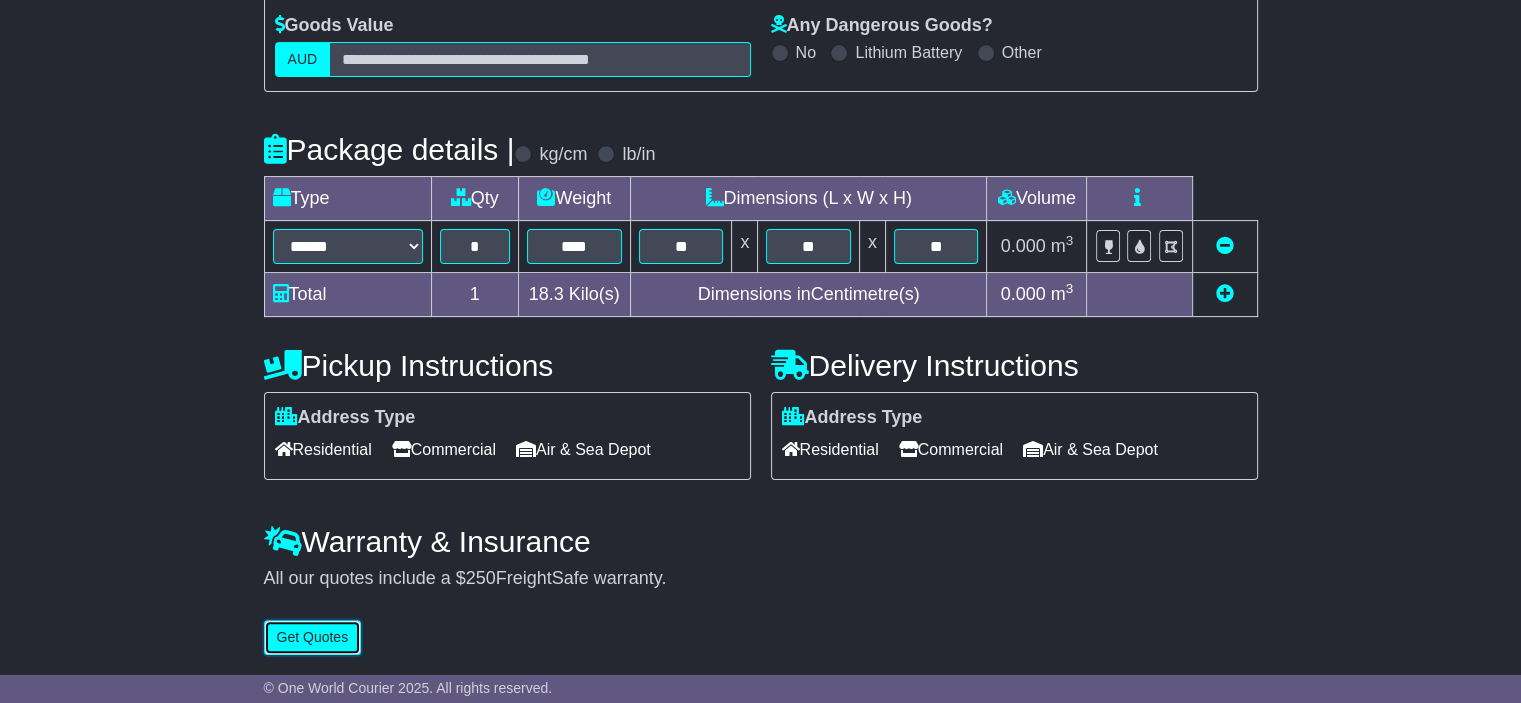 type 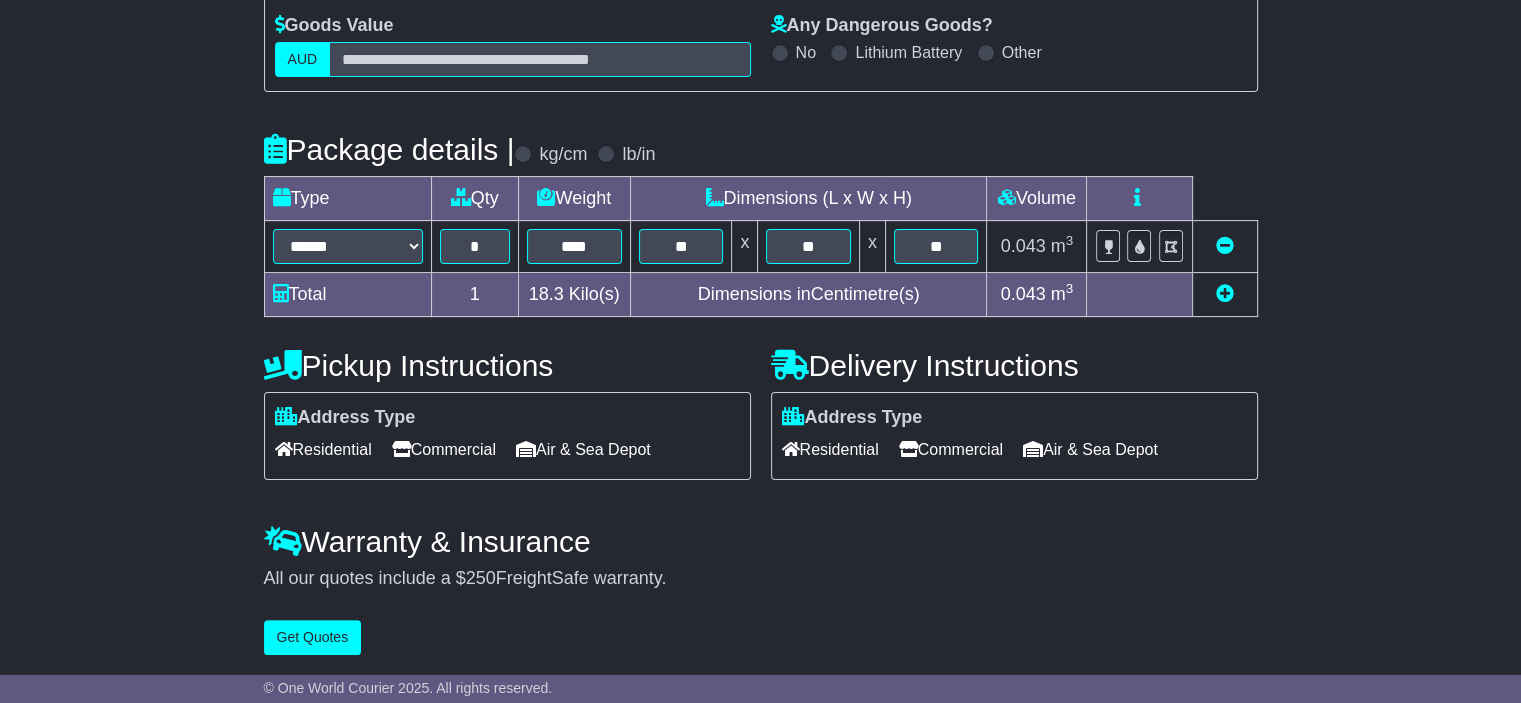 click on "Residential" at bounding box center [323, 449] 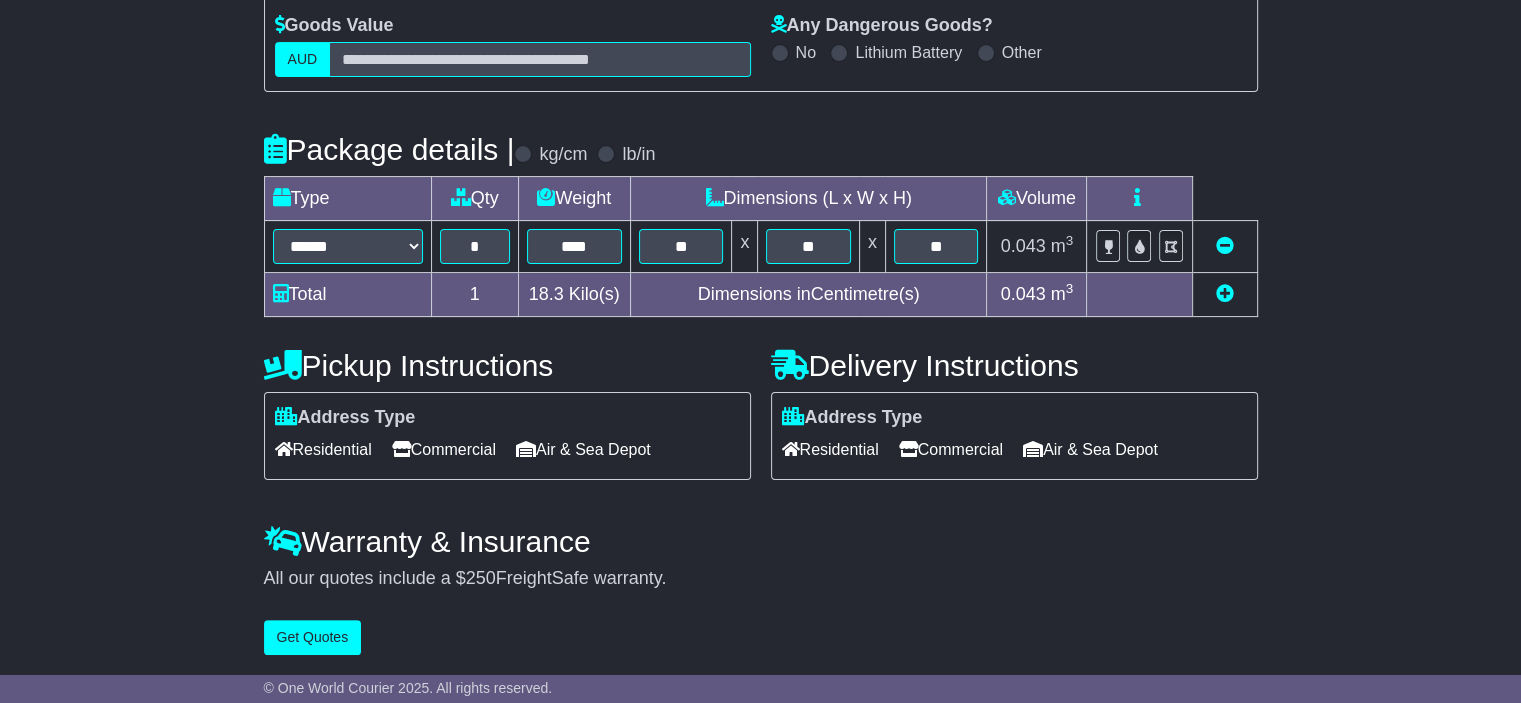 click on "Commercial" at bounding box center (951, 449) 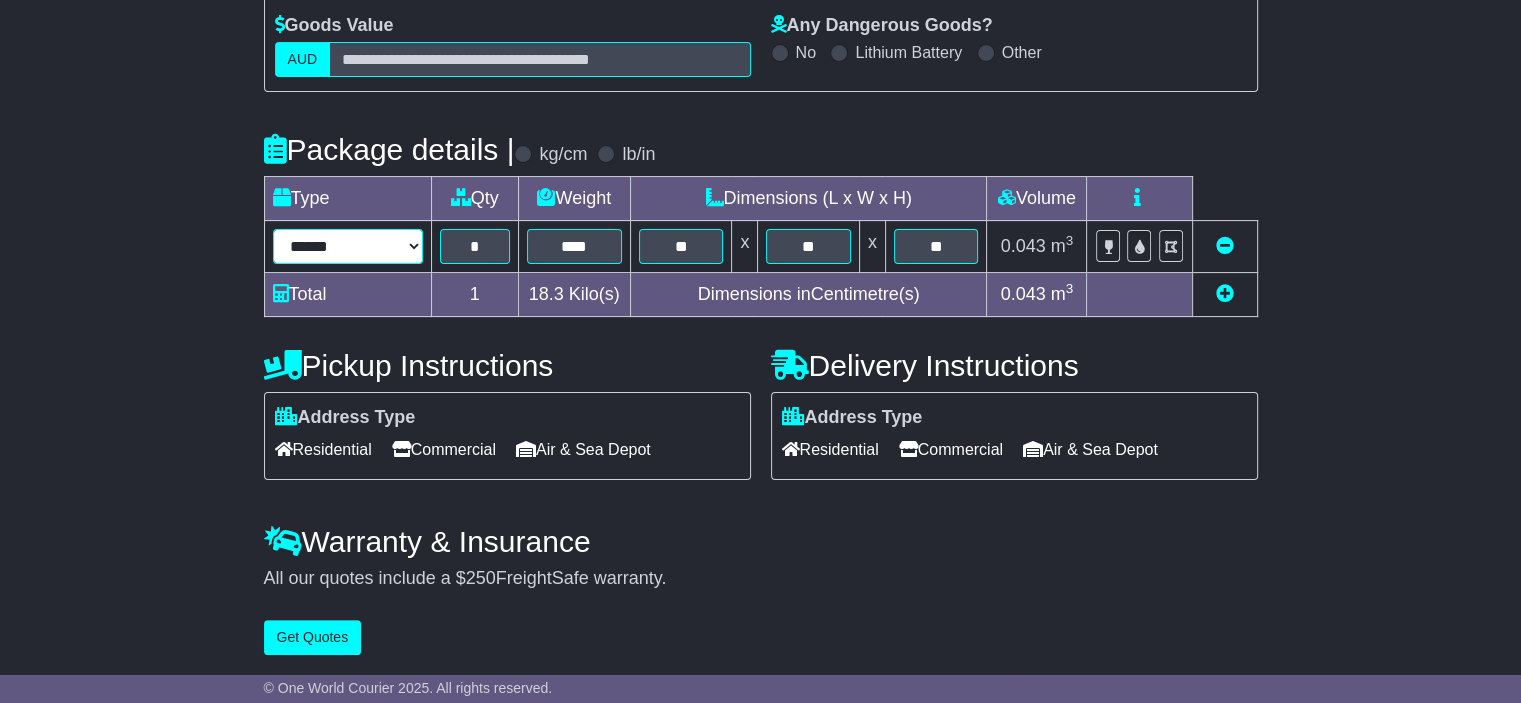 click on "****** ****** *** ******** ***** **** **** ****** *** *******" at bounding box center [348, 246] 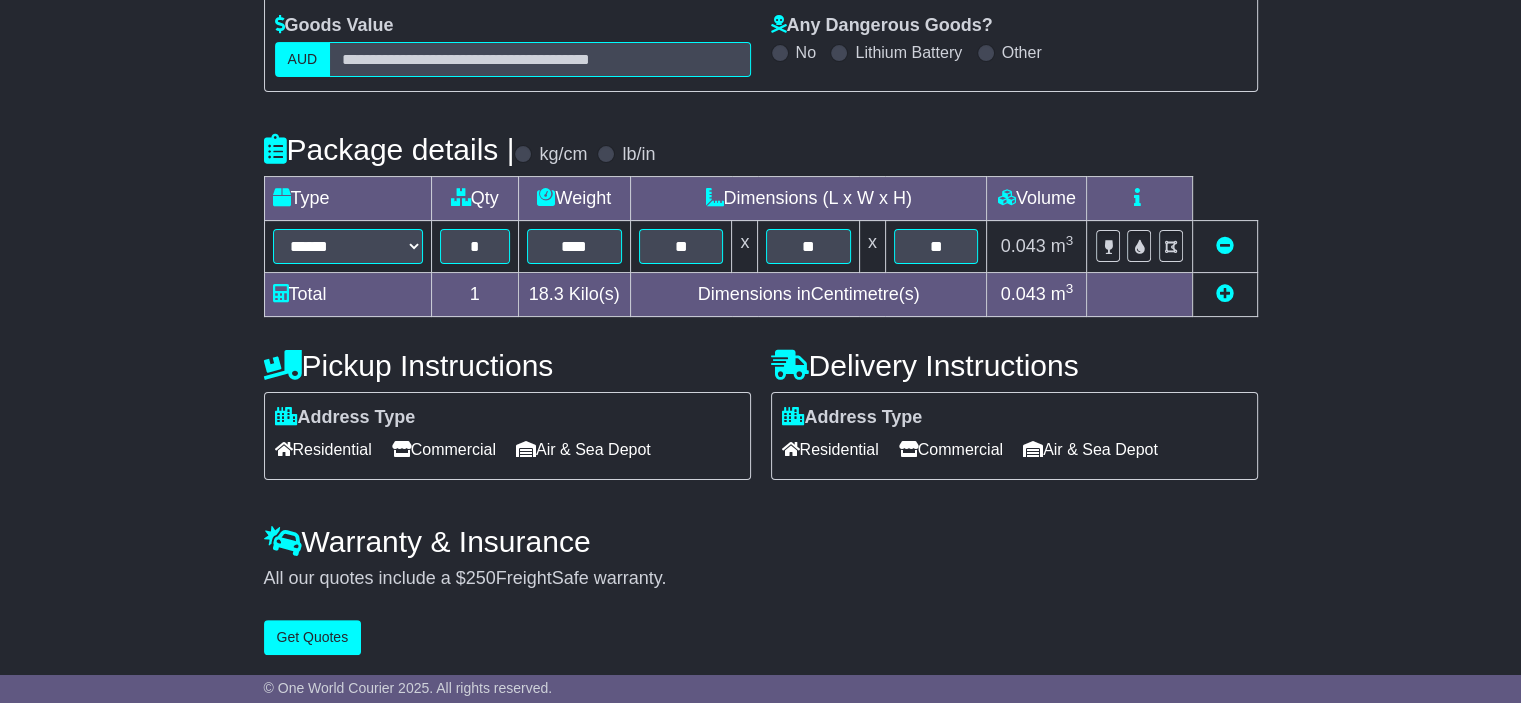click on "Type" at bounding box center (347, 199) 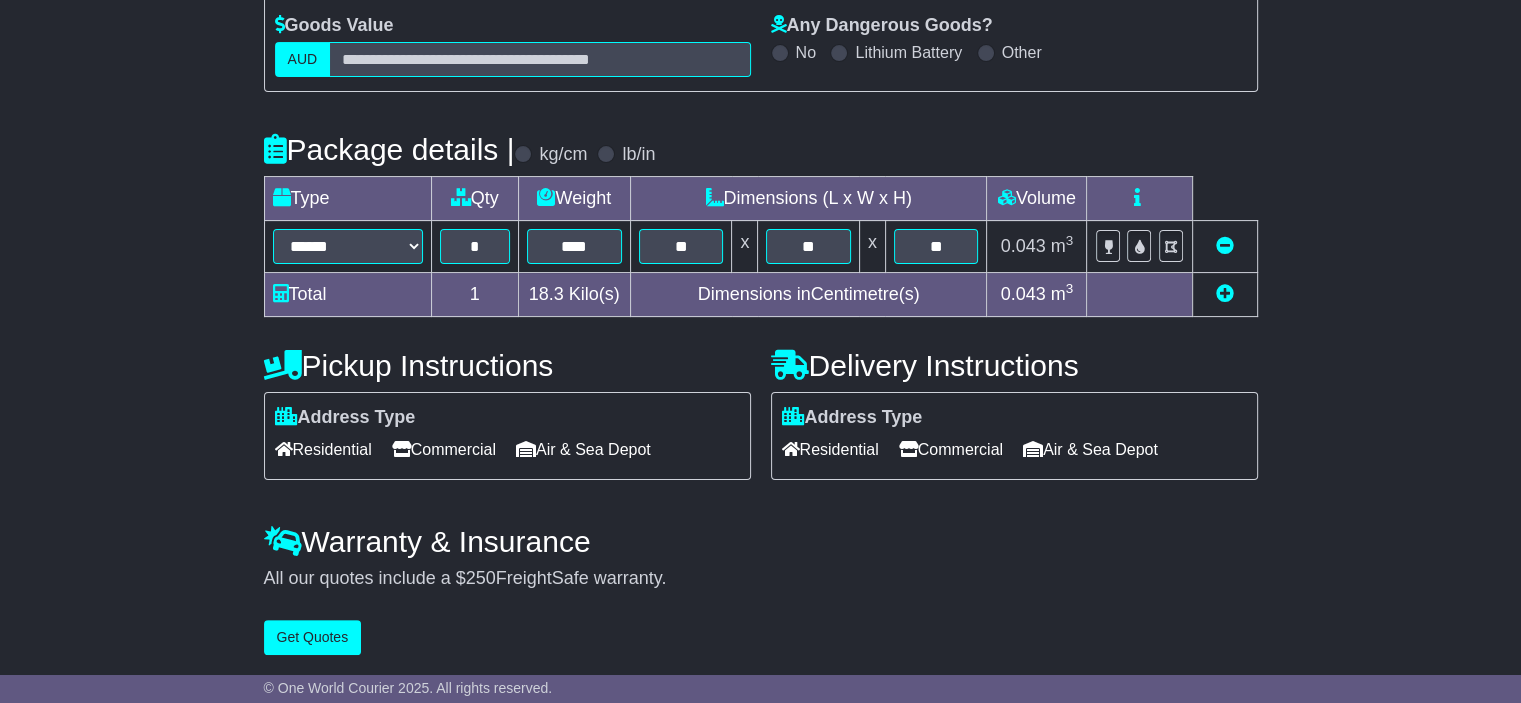 click at bounding box center [1225, 293] 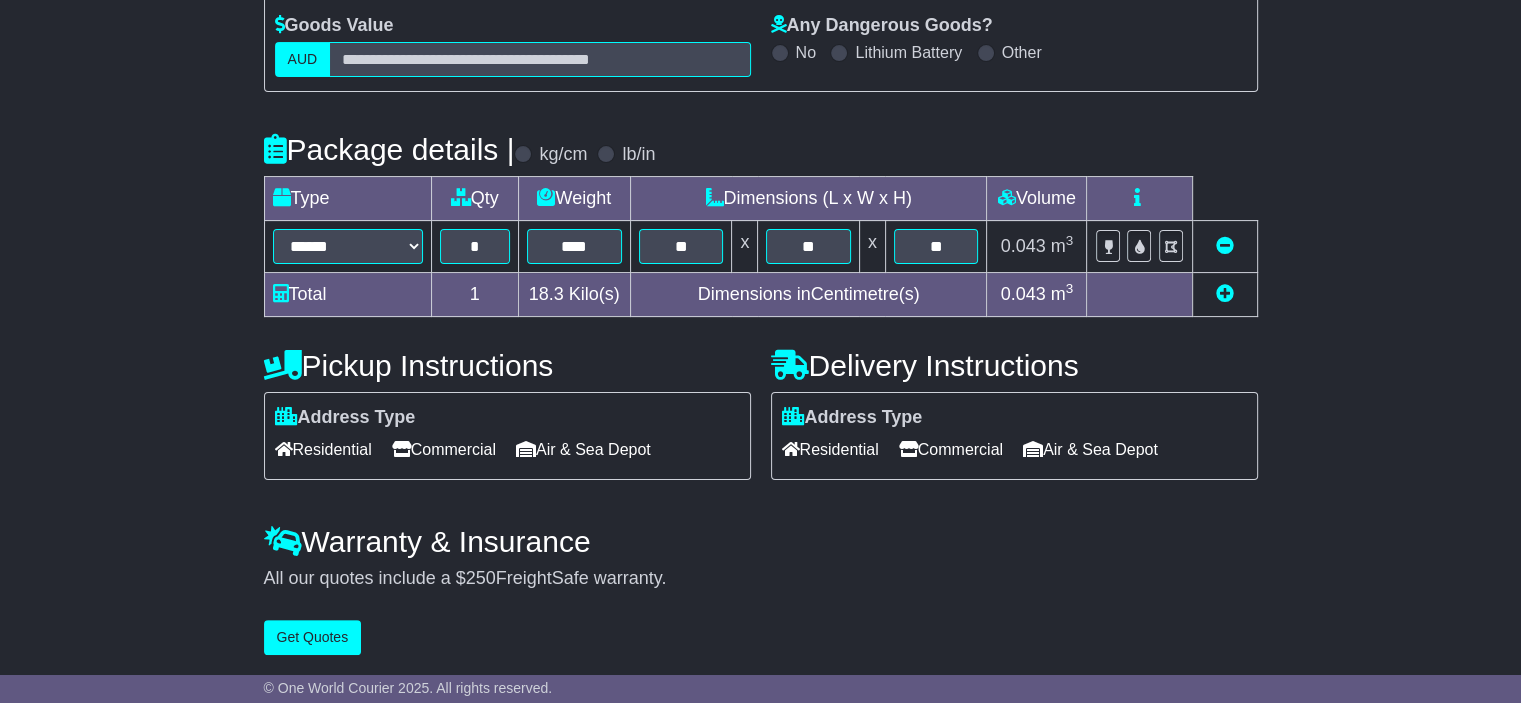 select on "*****" 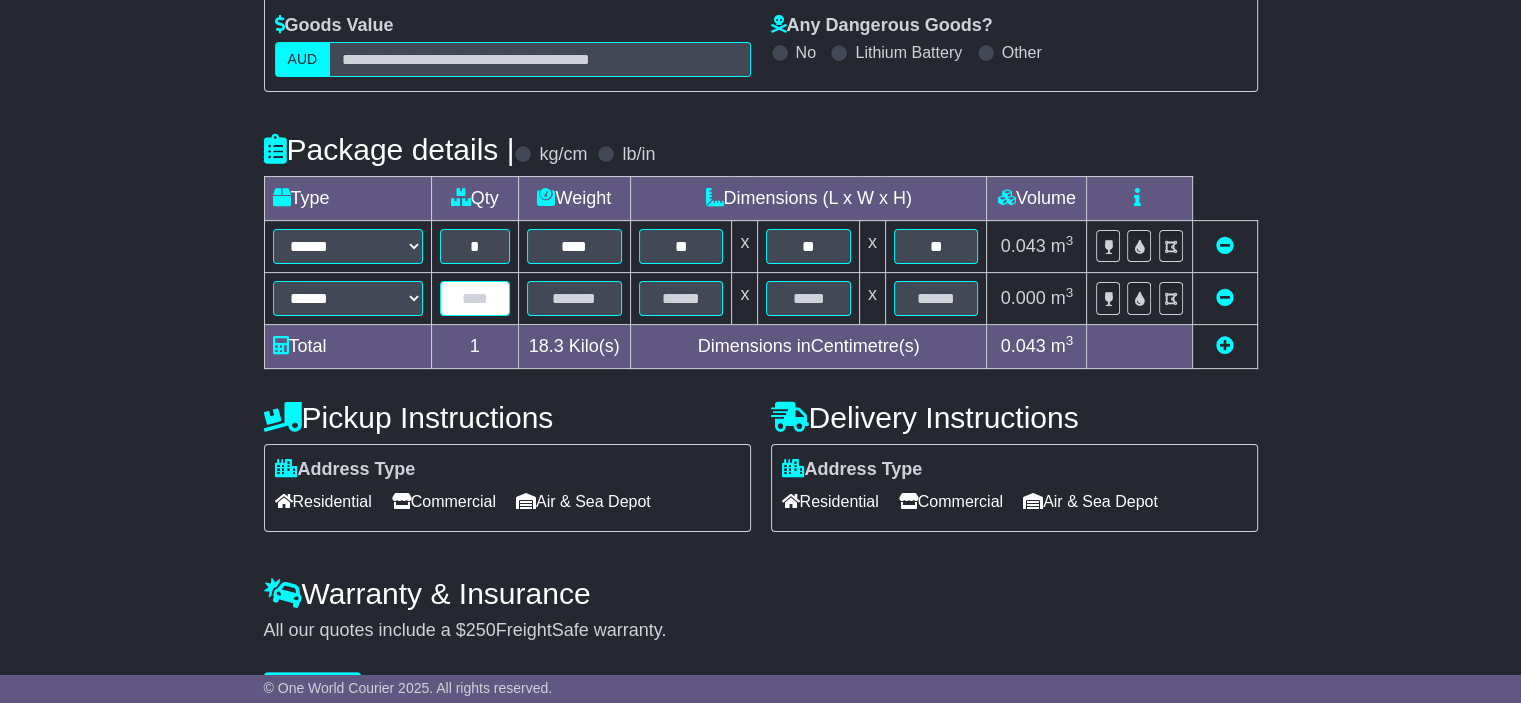click at bounding box center (475, 298) 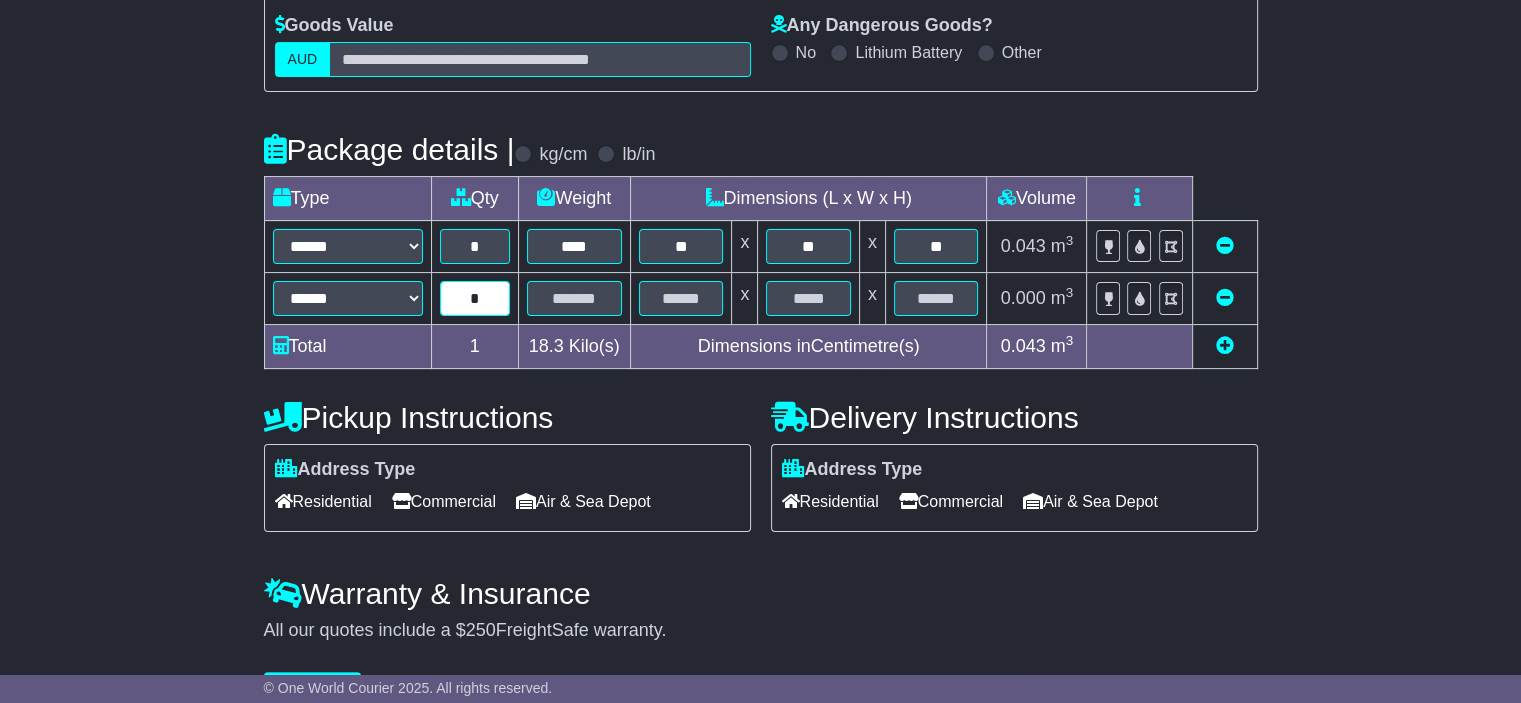 type on "*" 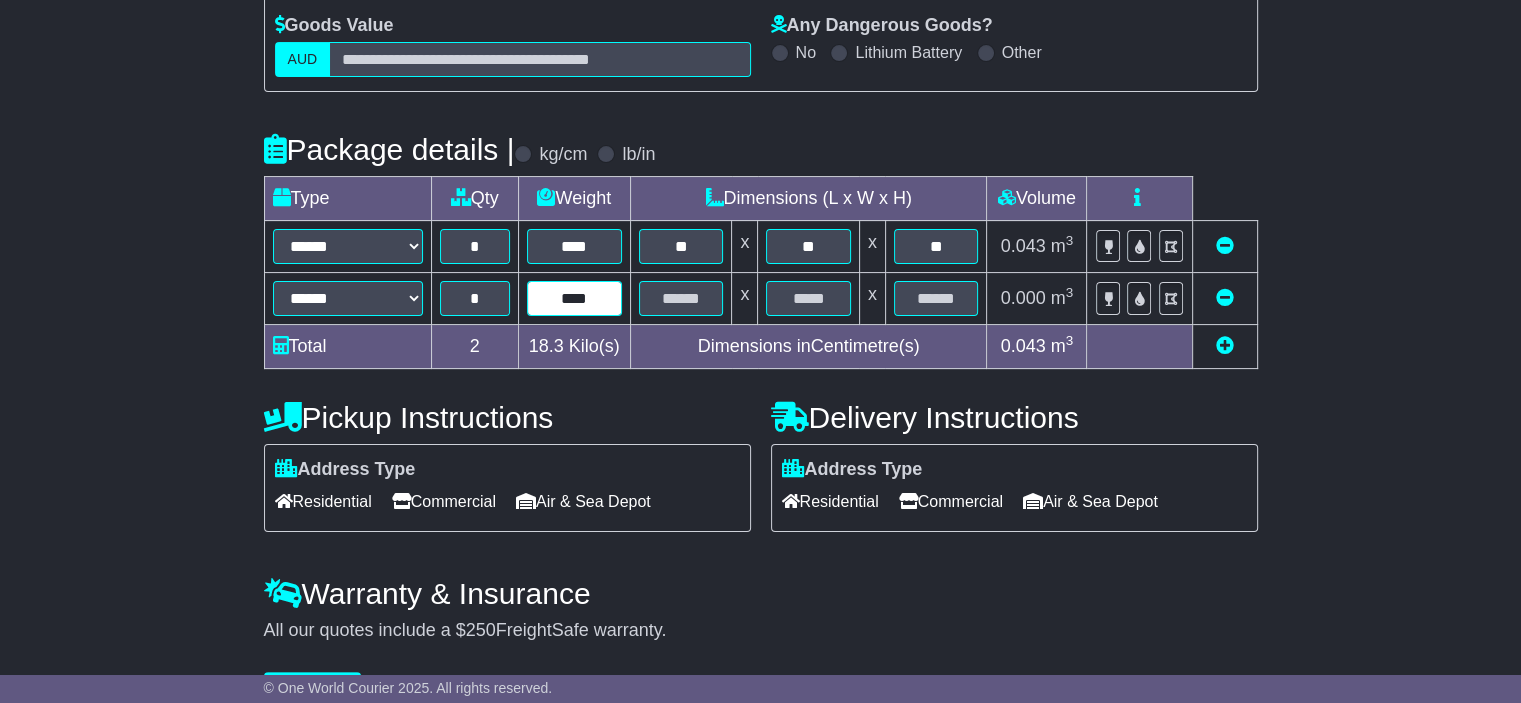 type on "****" 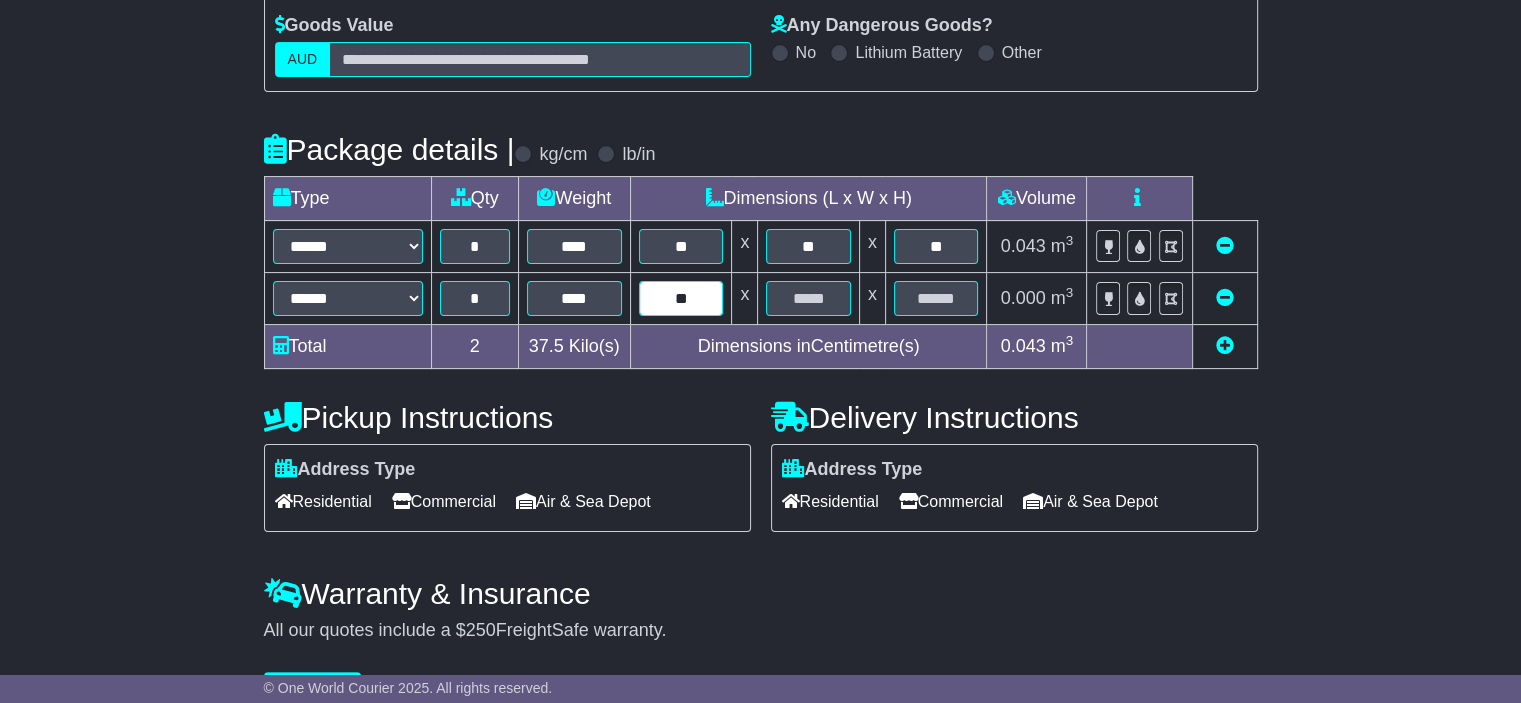 type on "**" 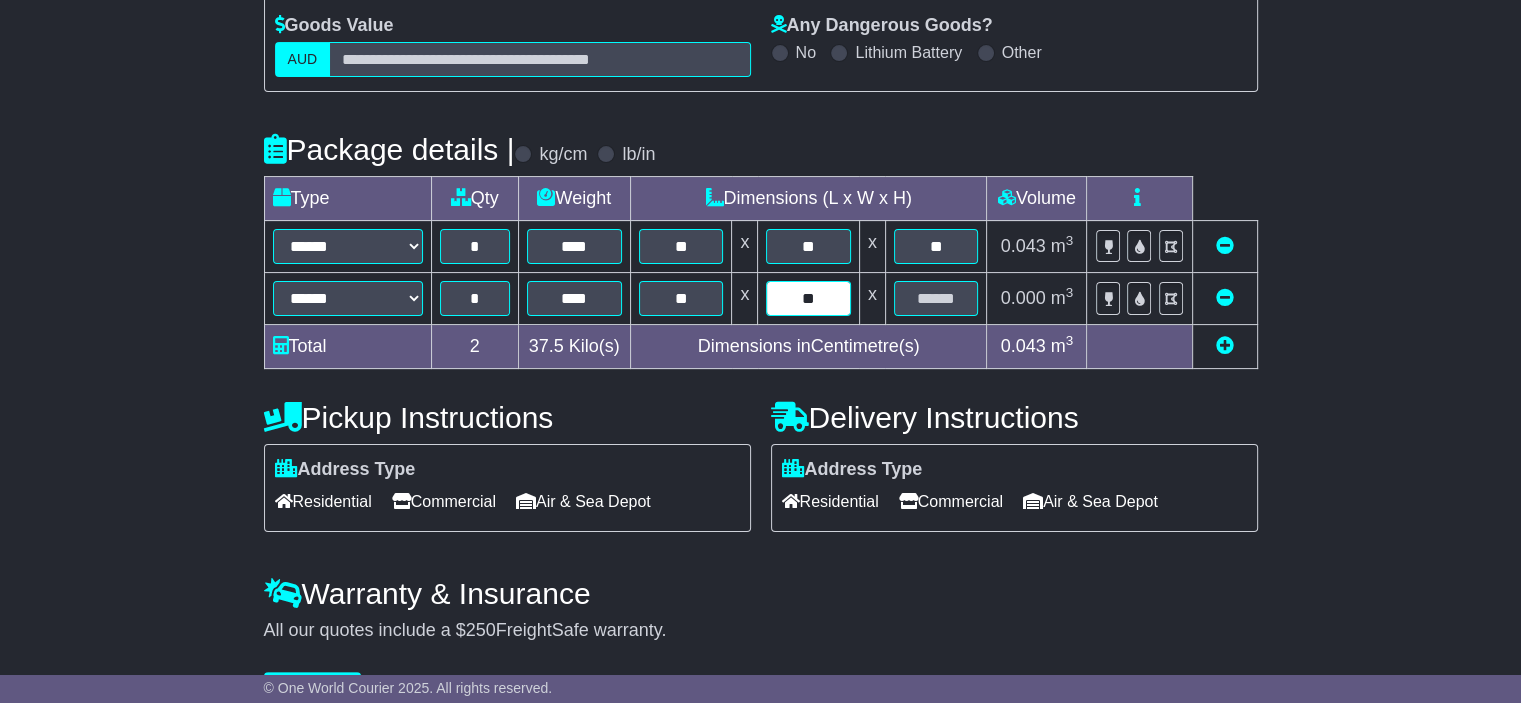 type on "**" 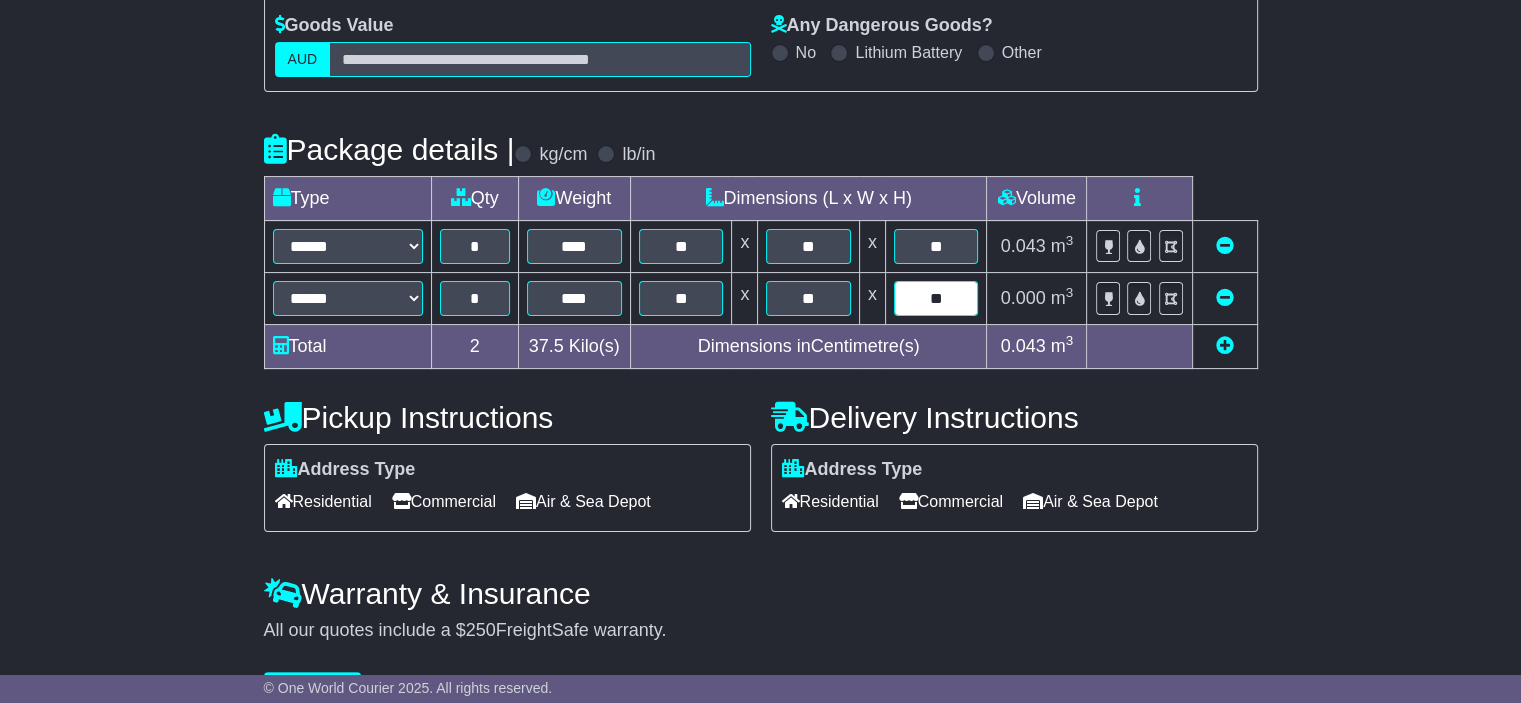 type on "**" 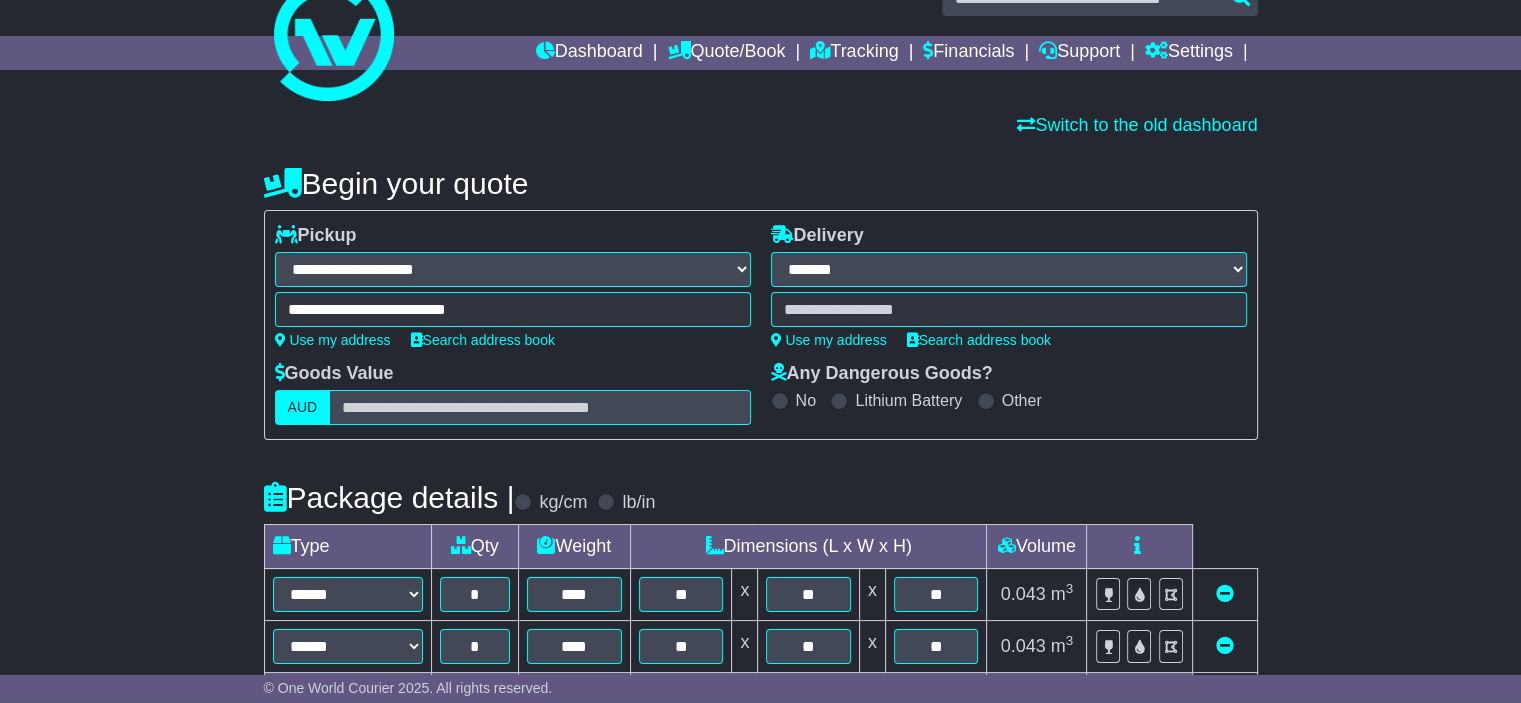 scroll, scrollTop: 0, scrollLeft: 0, axis: both 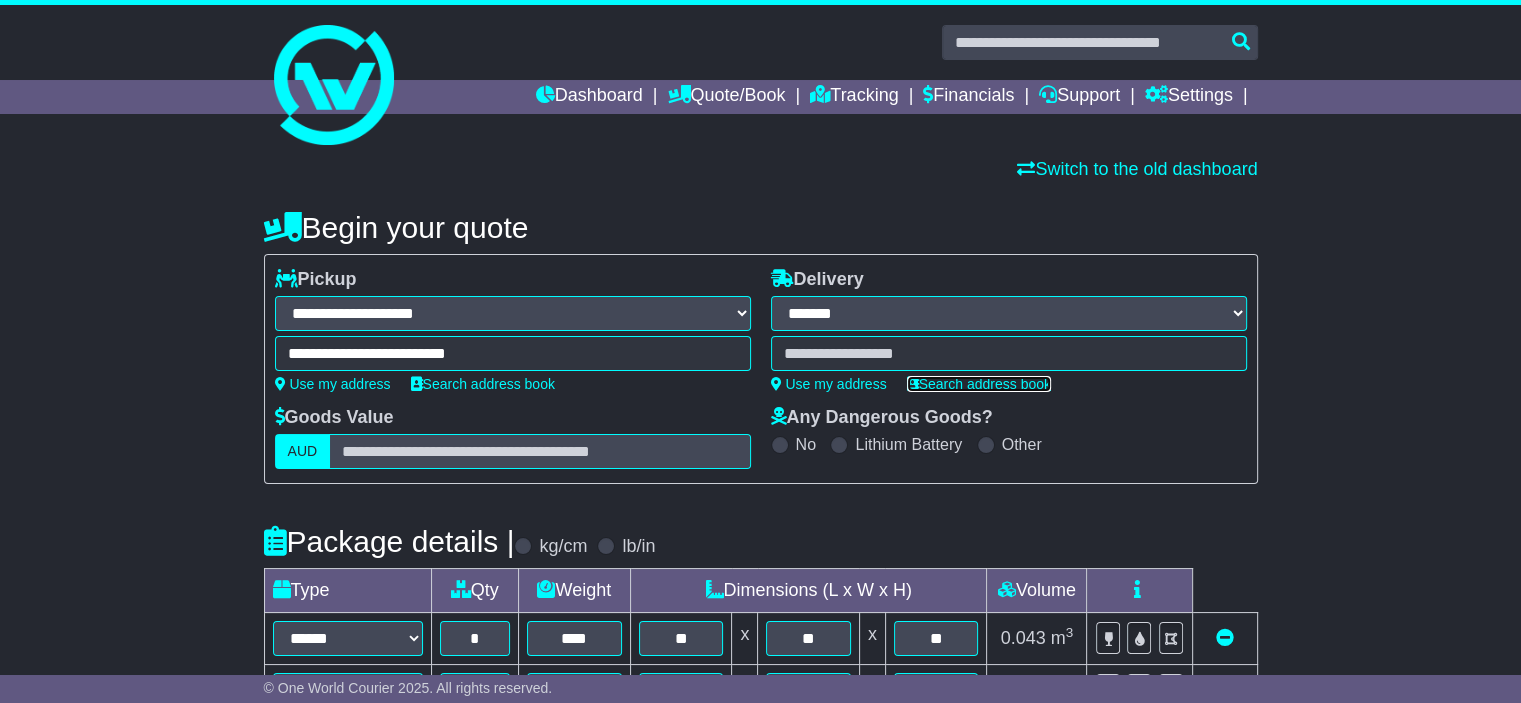 click on "Search address book" at bounding box center (979, 384) 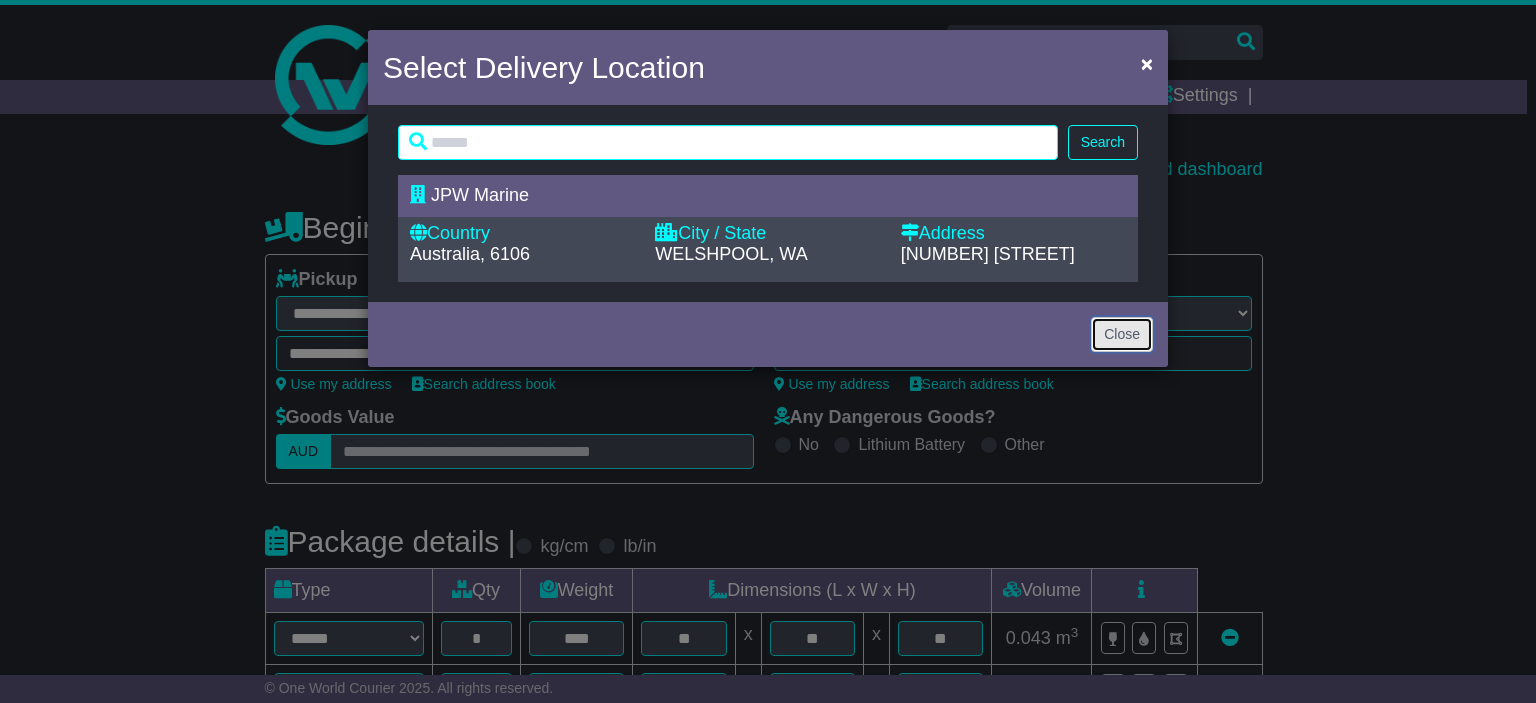 click on "Close" at bounding box center [1122, 334] 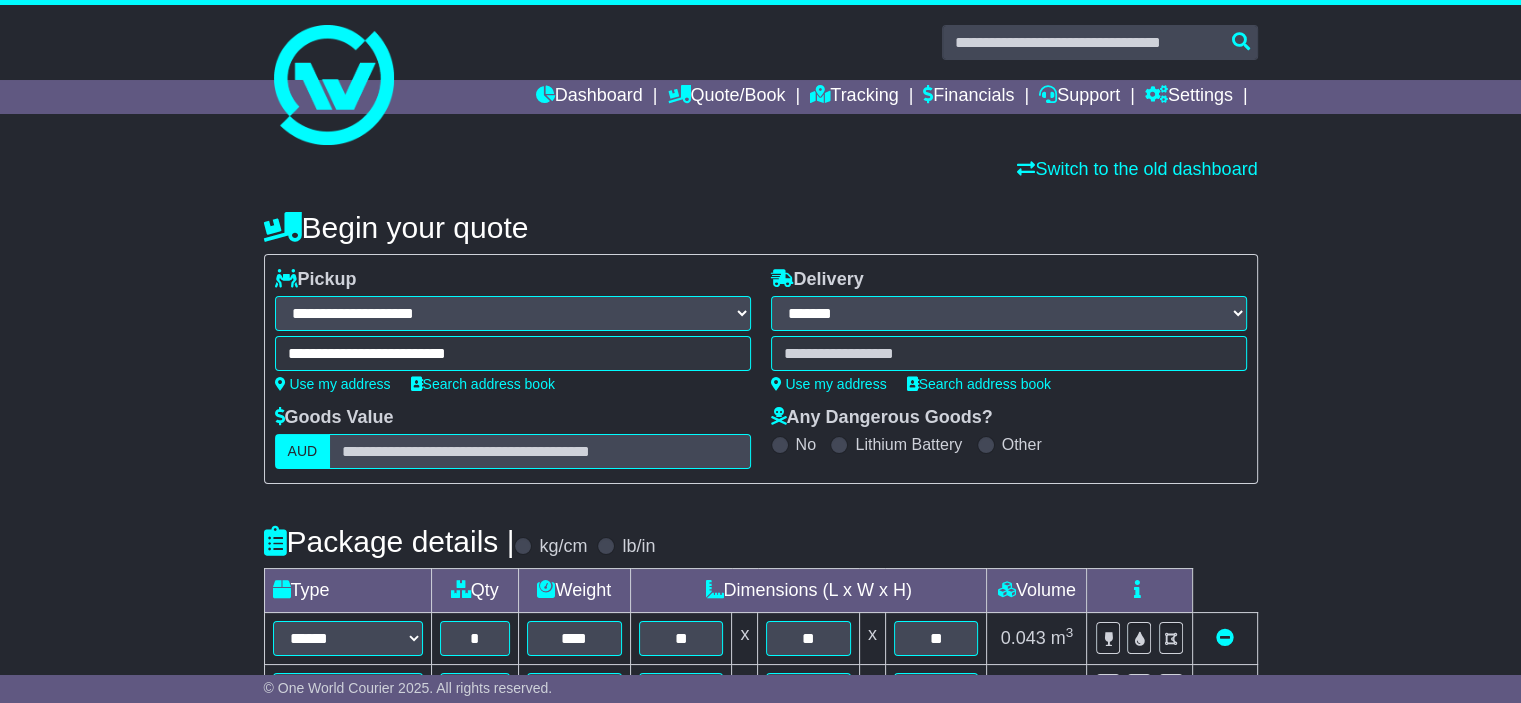 click at bounding box center [1009, 353] 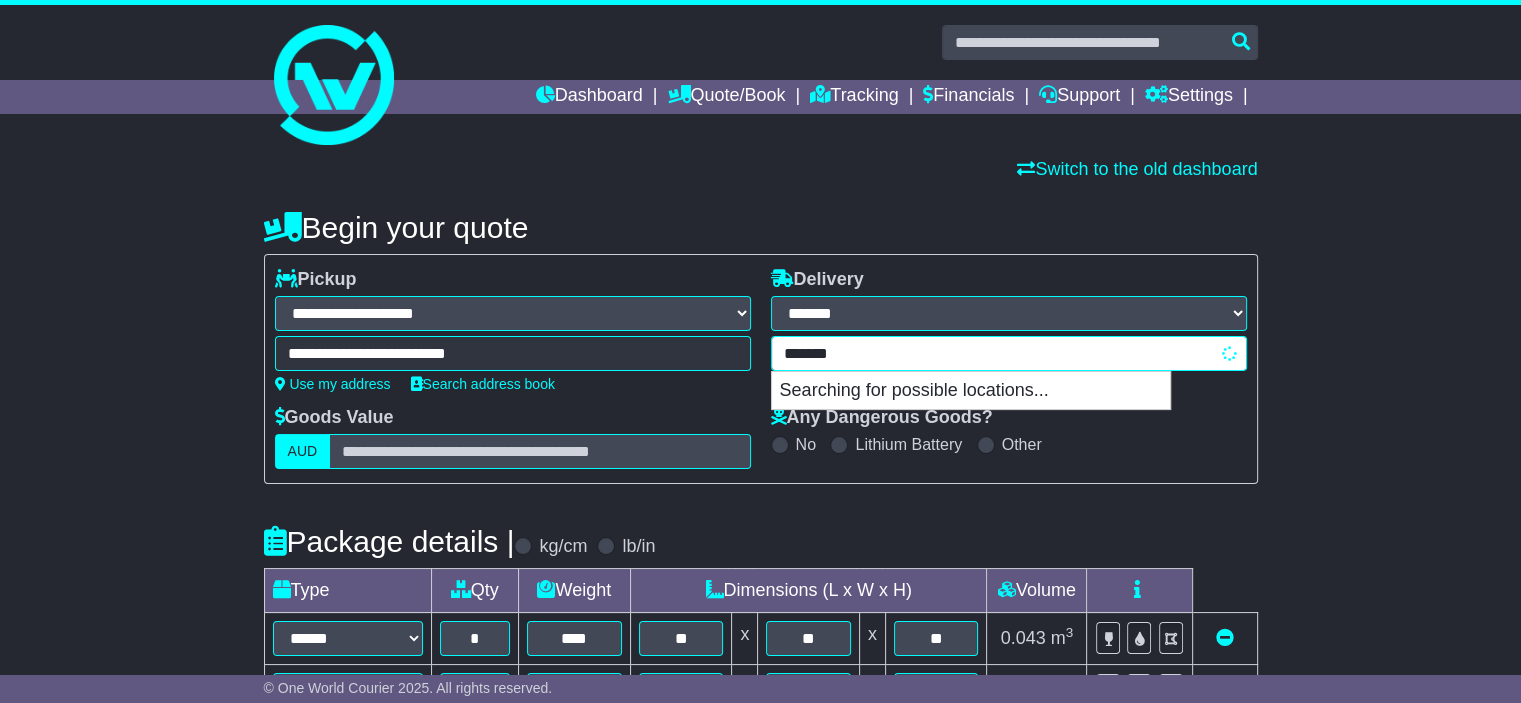type on "********" 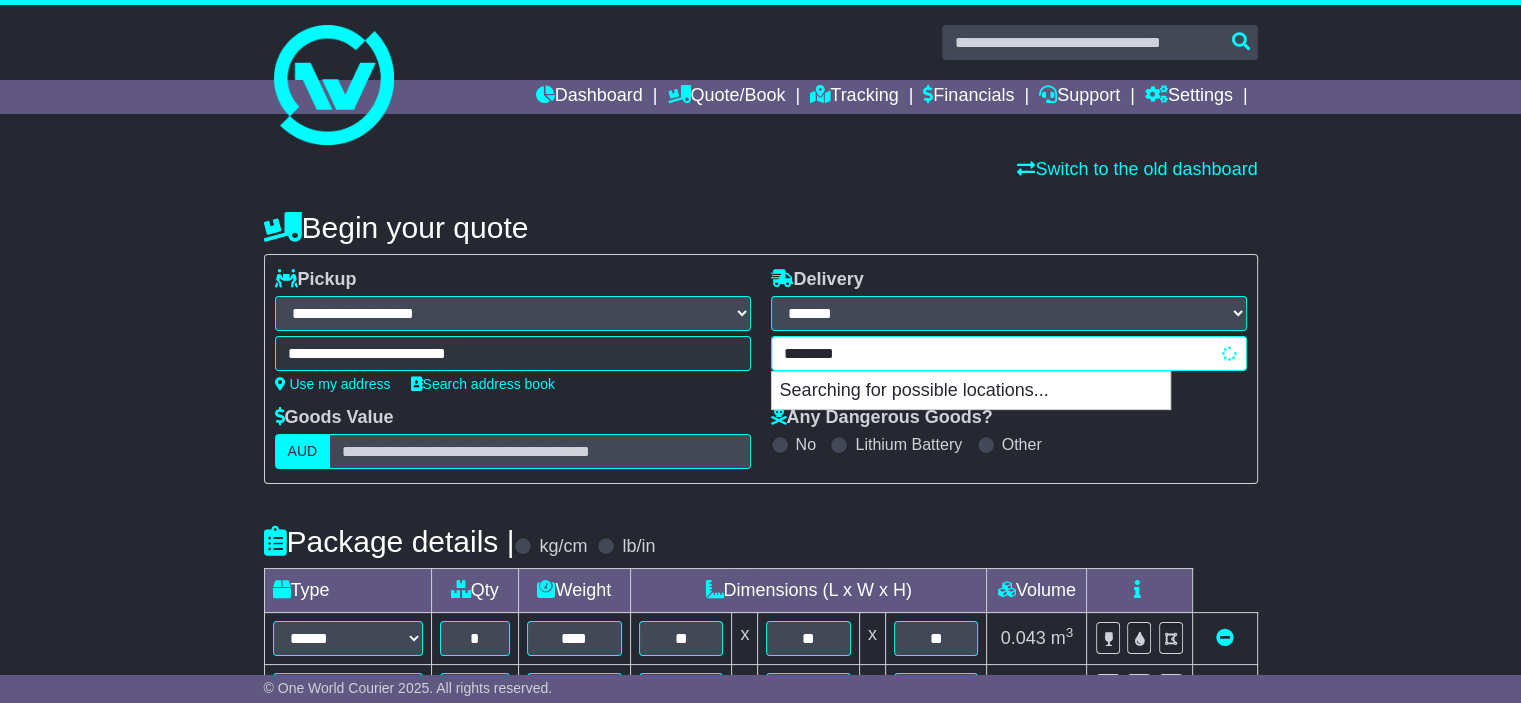 type on "*********" 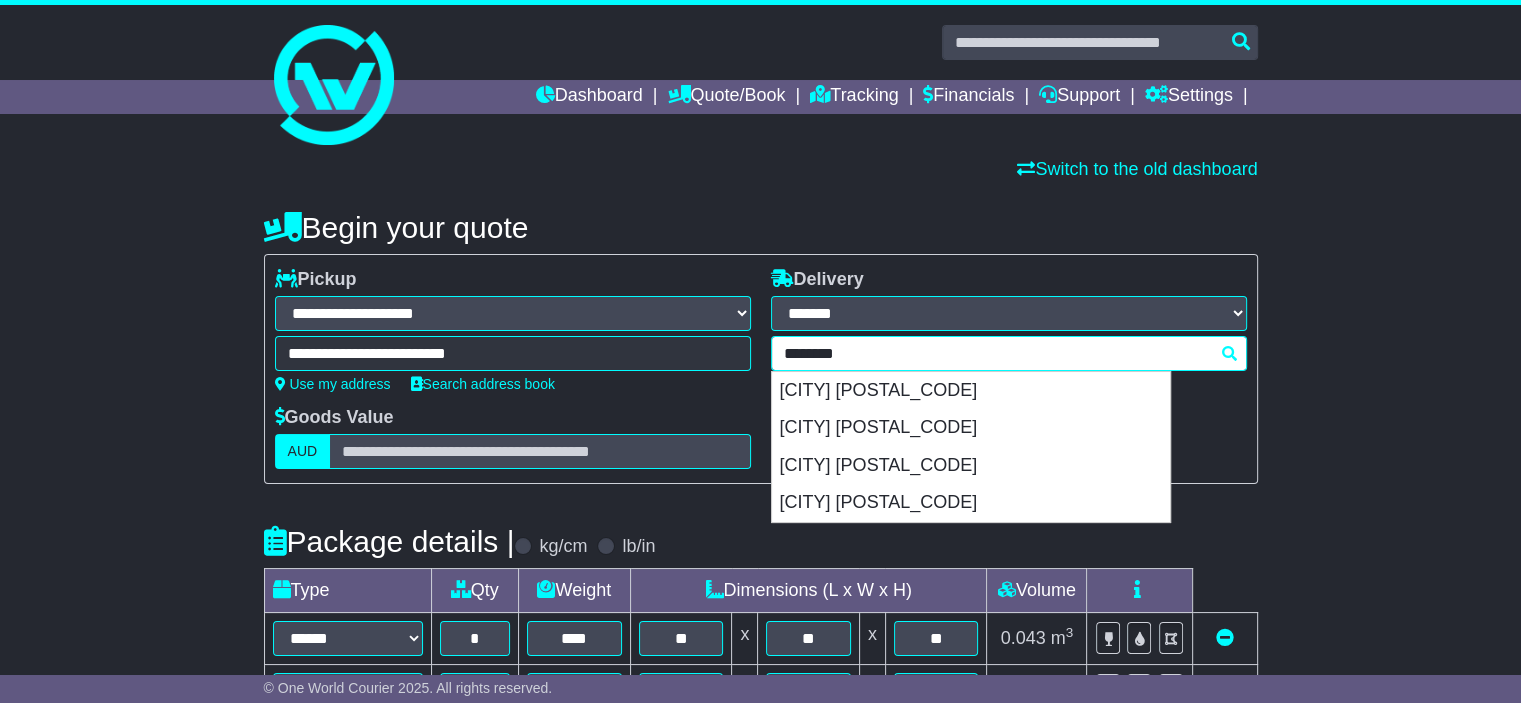 type 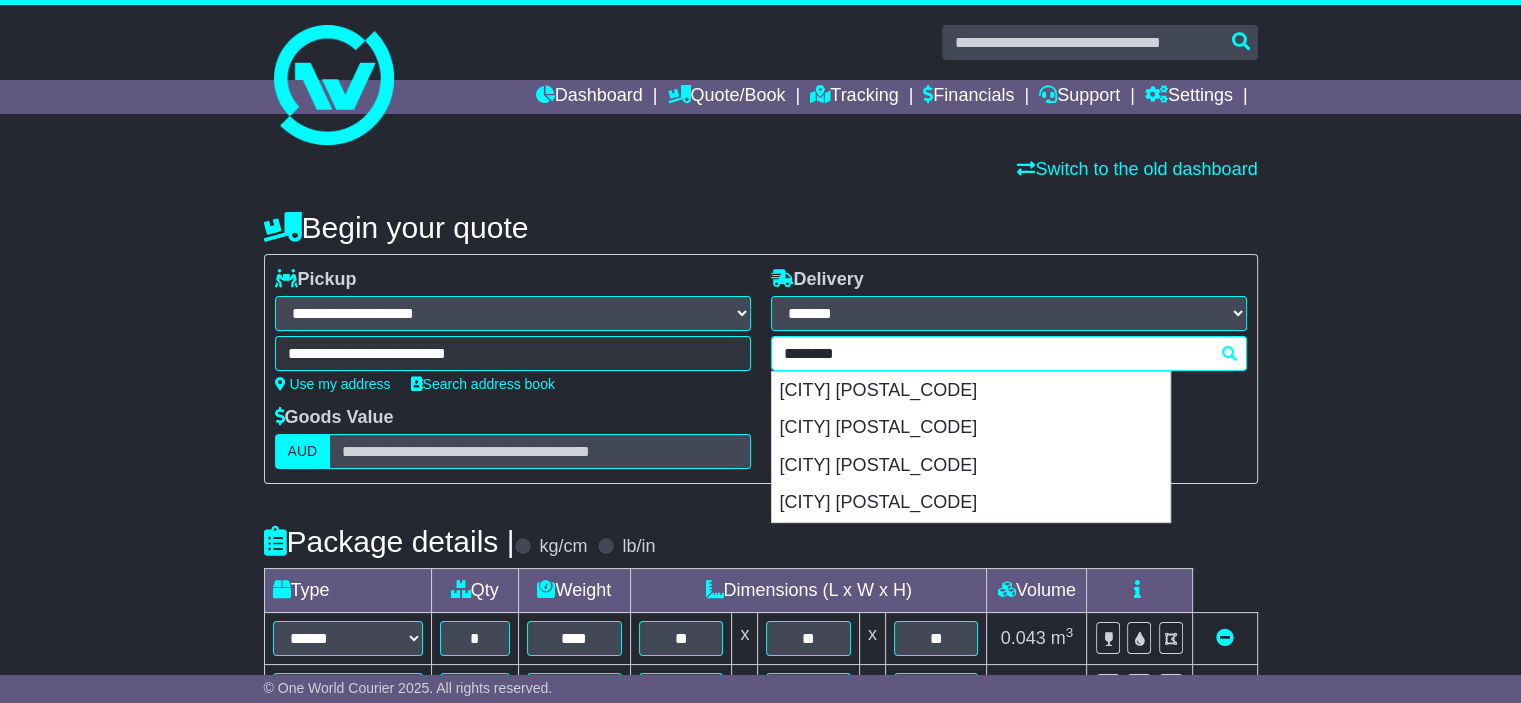 type on "*********" 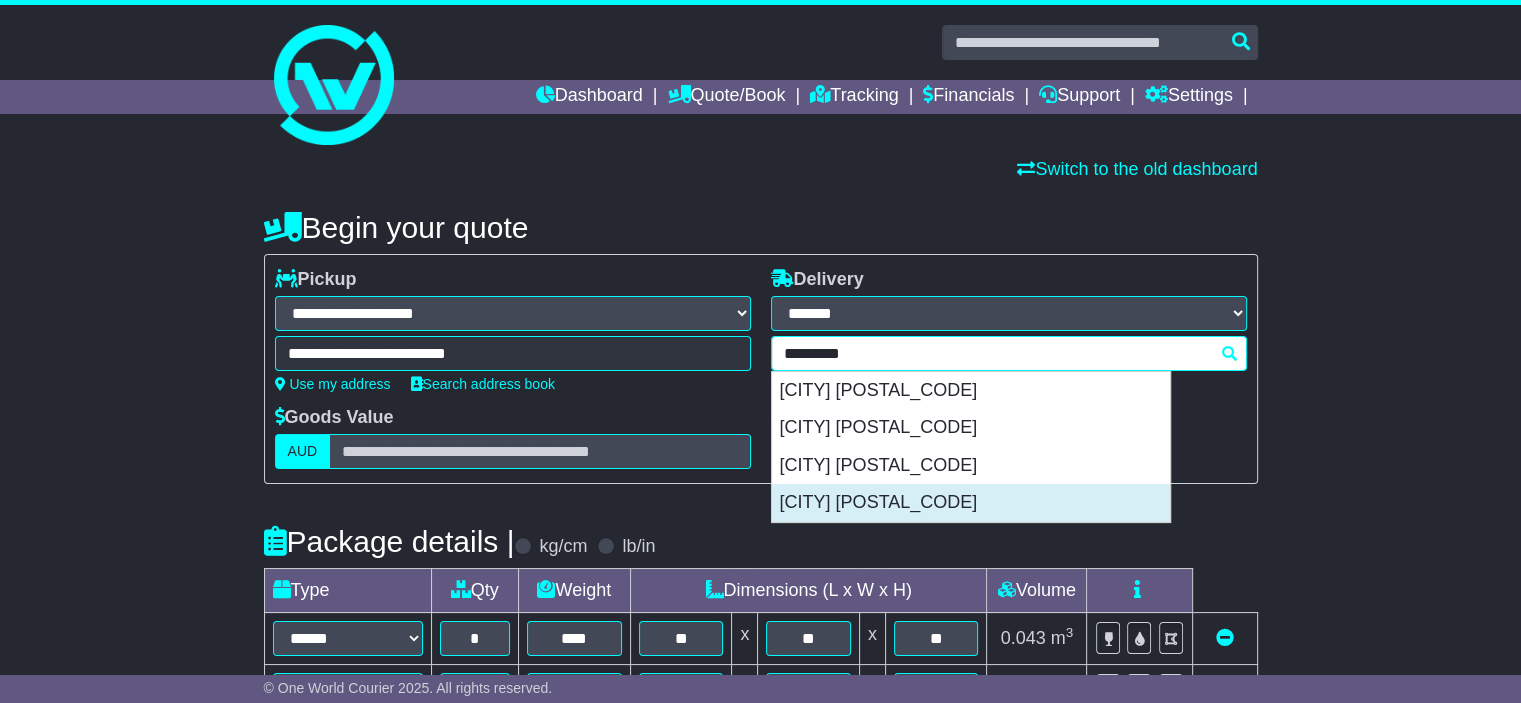 click on "MANSFIELD PARK 5012" at bounding box center [971, 503] 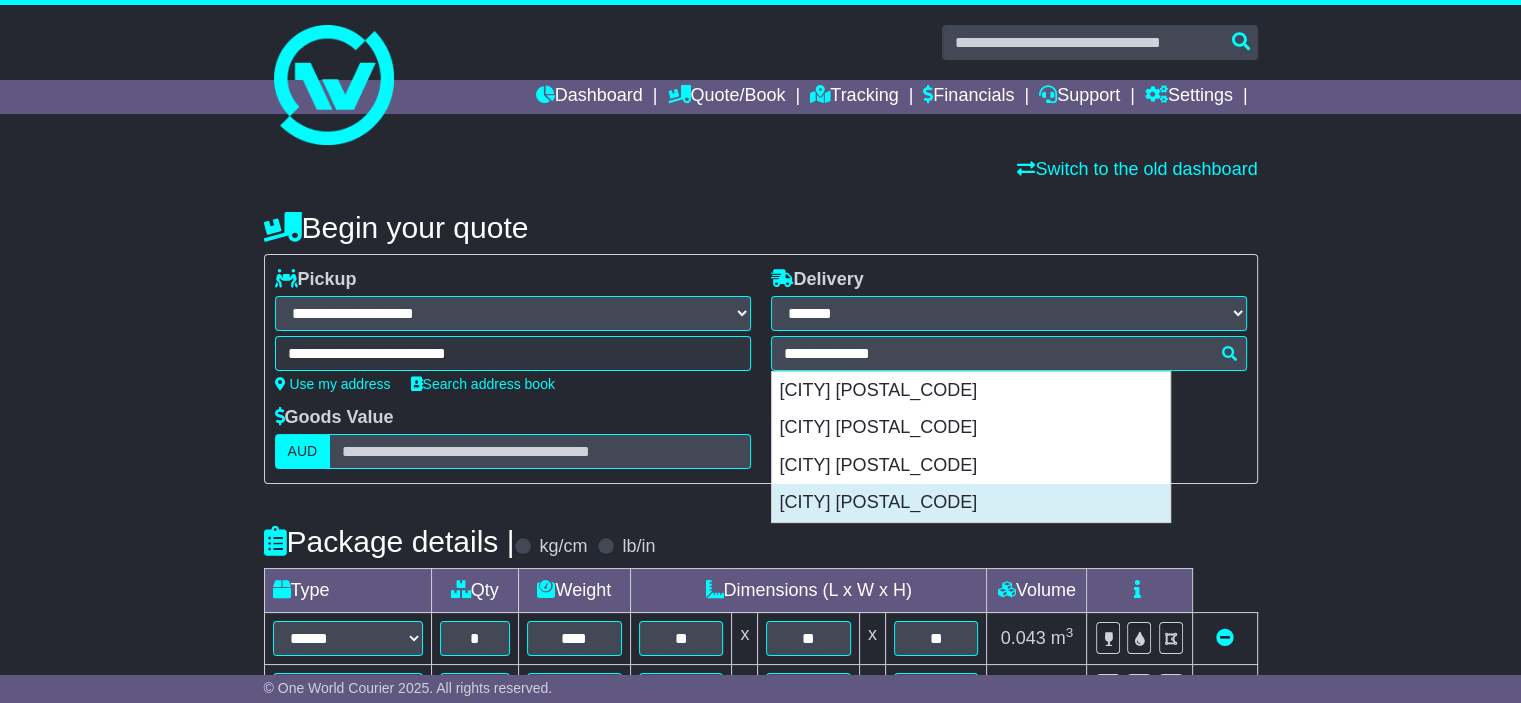 type on "**********" 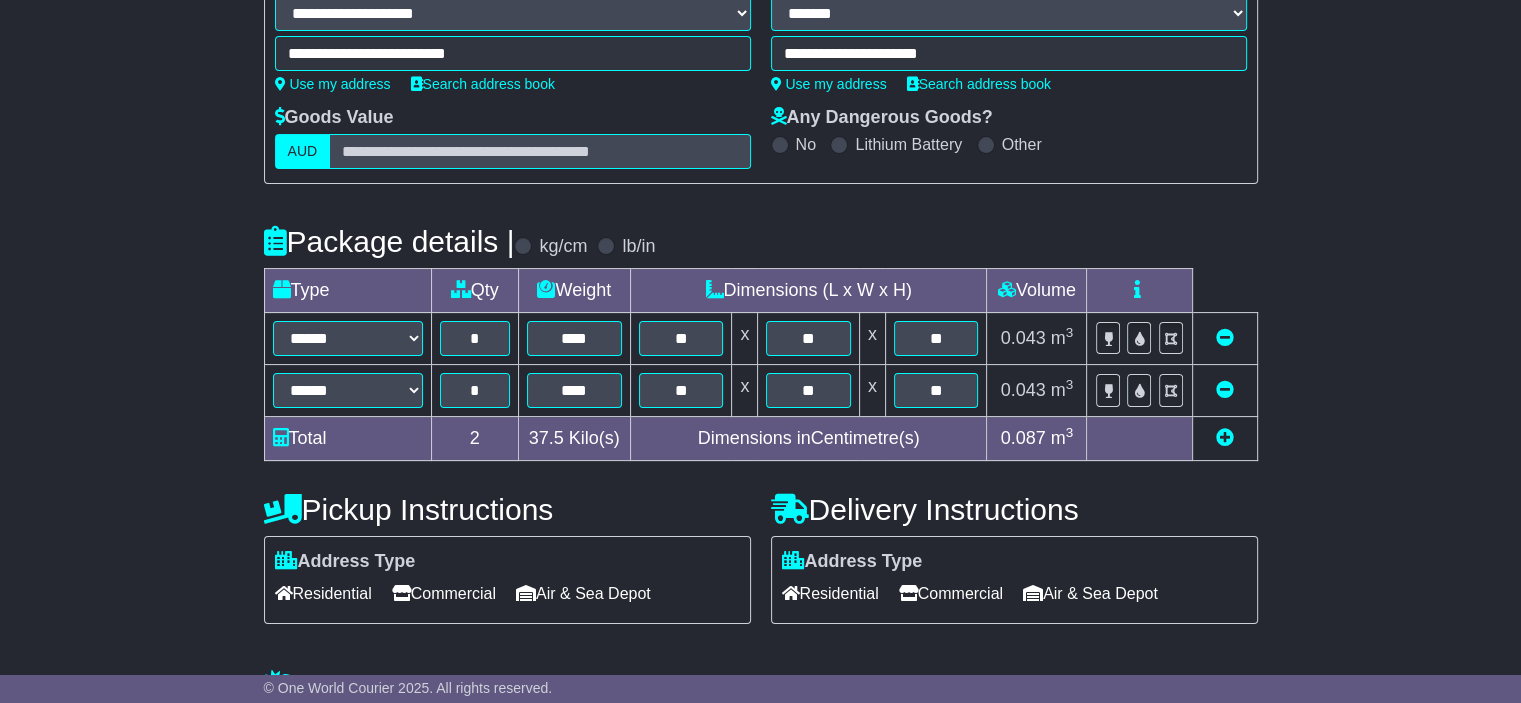 scroll, scrollTop: 200, scrollLeft: 0, axis: vertical 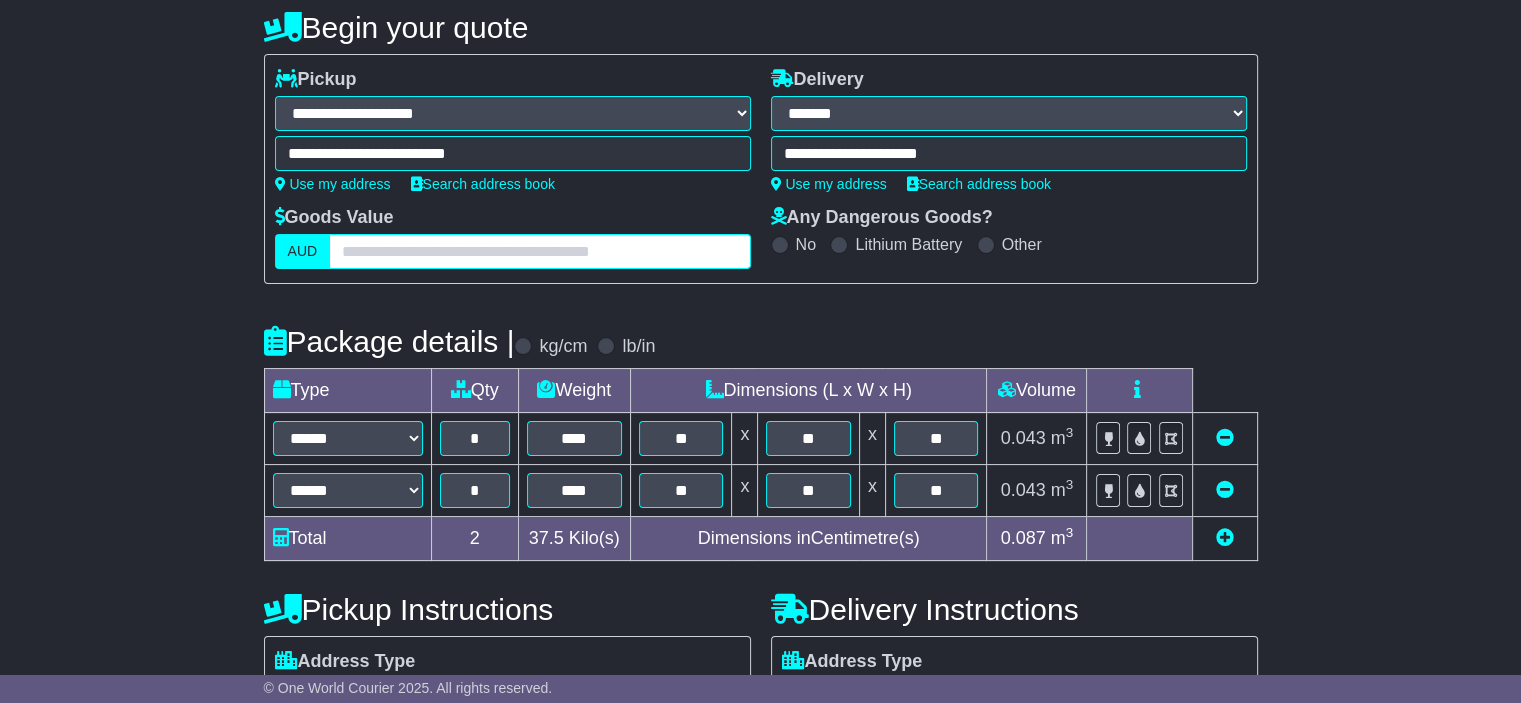 click at bounding box center (539, 251) 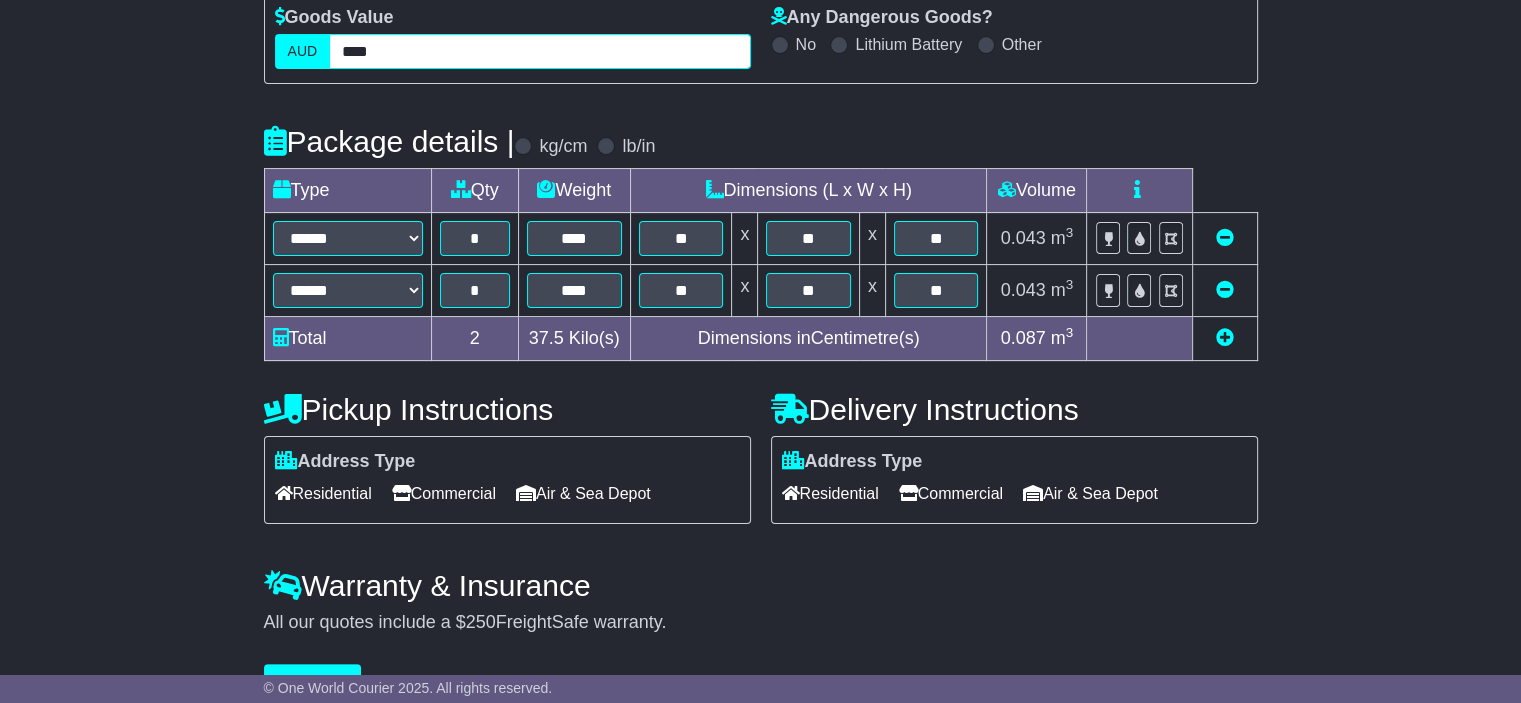 scroll, scrollTop: 444, scrollLeft: 0, axis: vertical 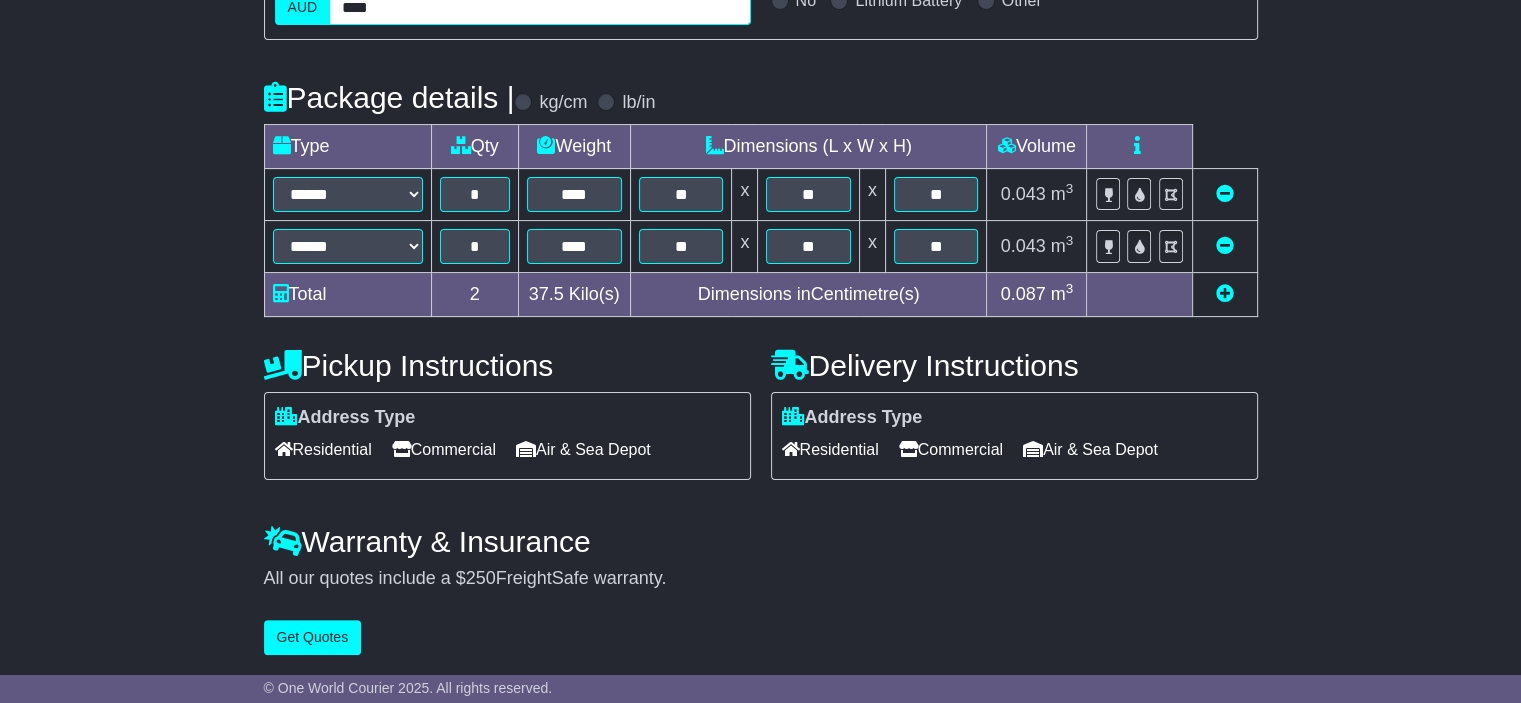 type on "****" 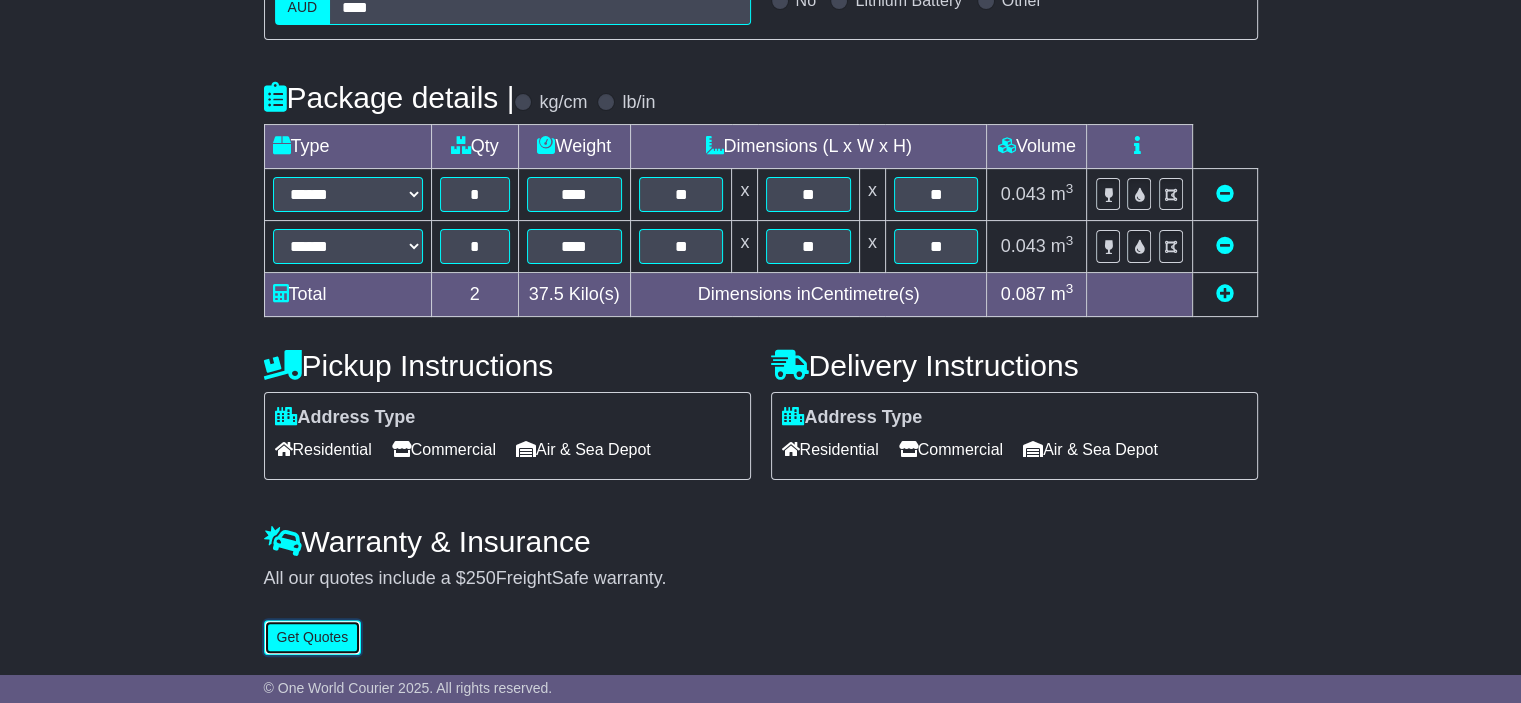 click on "Get Quotes" at bounding box center [313, 637] 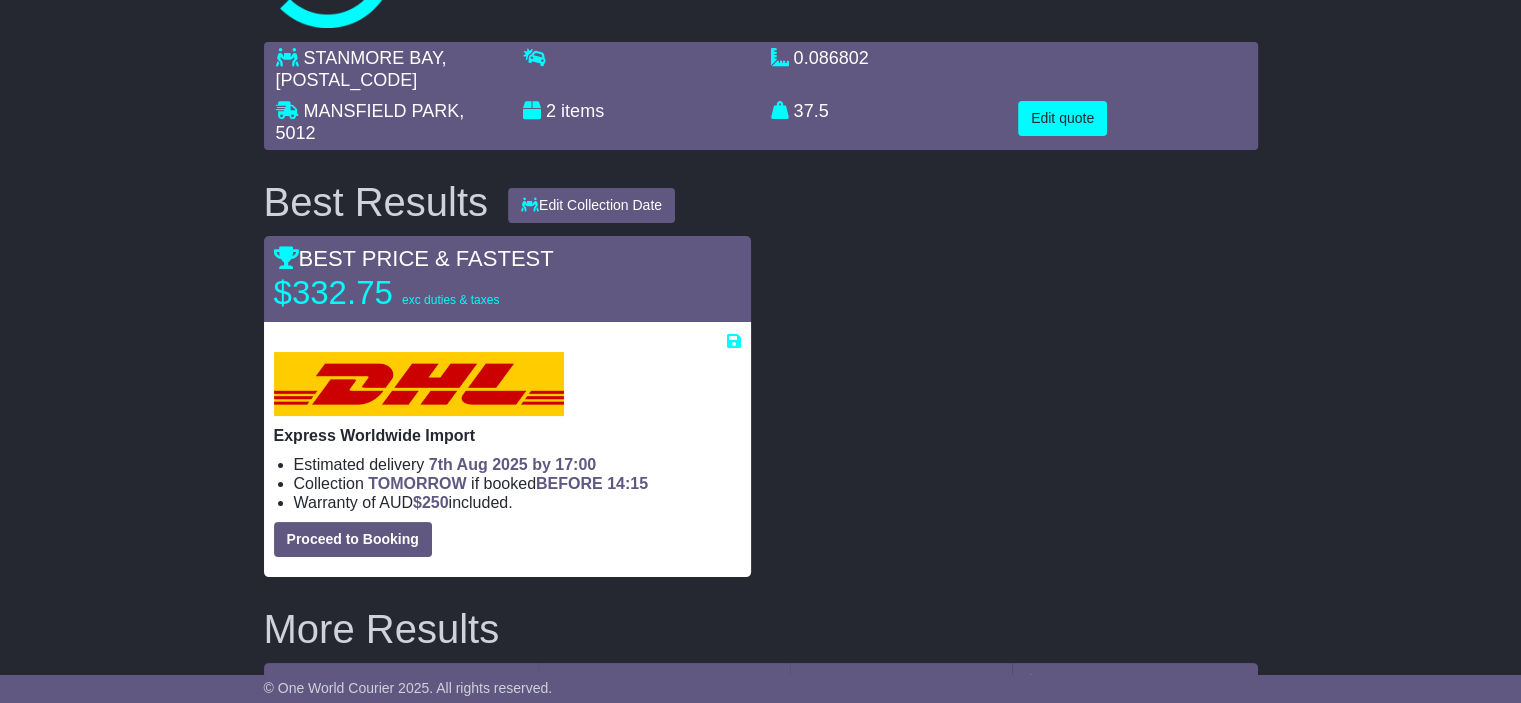 scroll, scrollTop: 17, scrollLeft: 0, axis: vertical 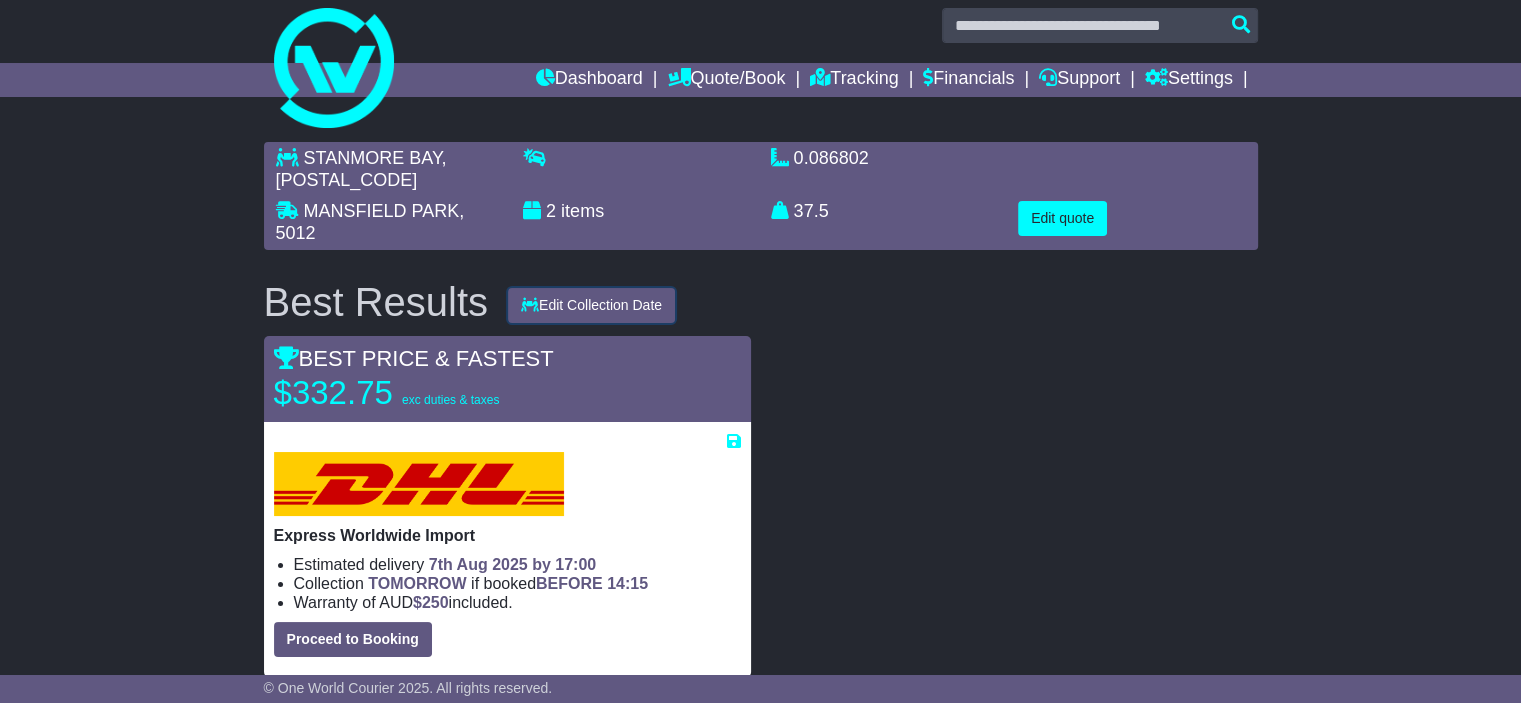 click on "Edit Collection Date" at bounding box center [591, 305] 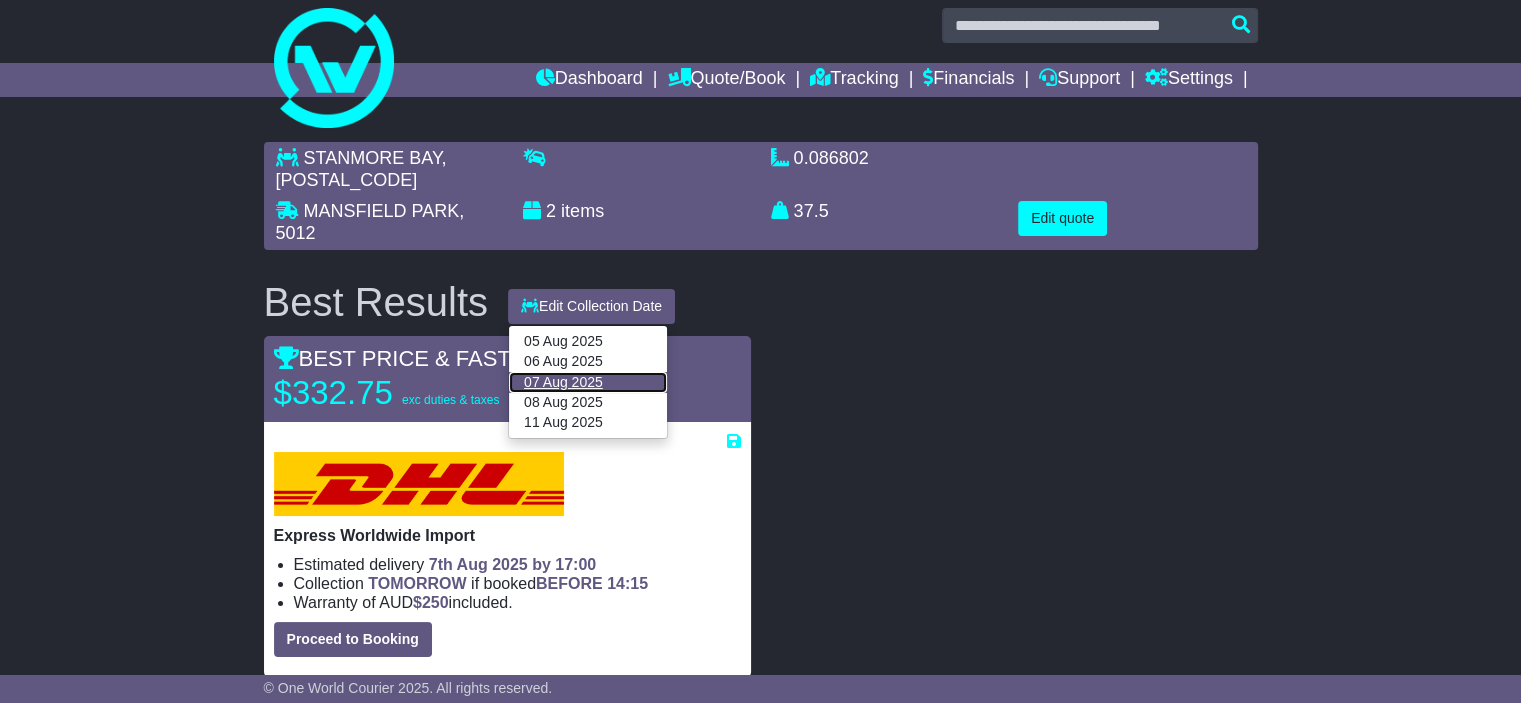 click on "07 Aug 2025" at bounding box center (588, 382) 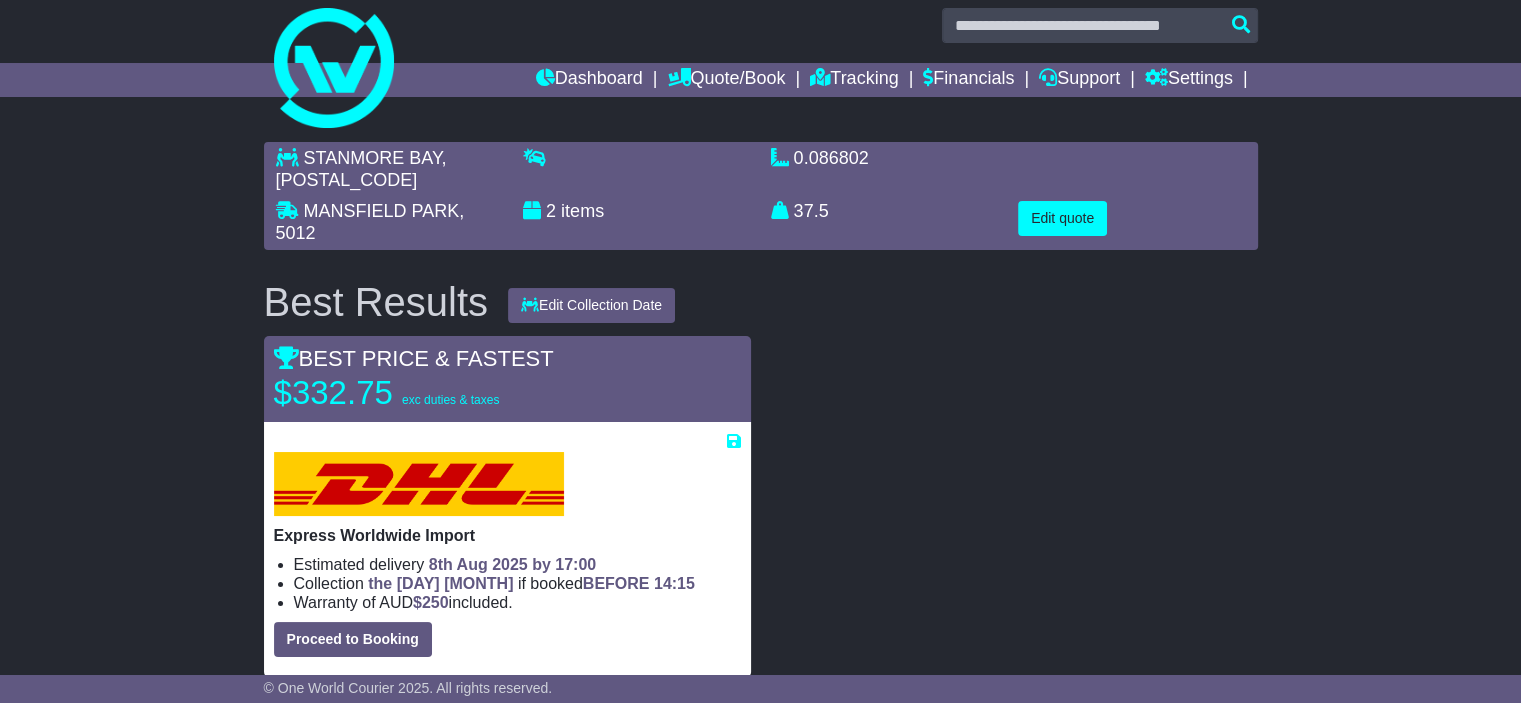 scroll, scrollTop: 0, scrollLeft: 0, axis: both 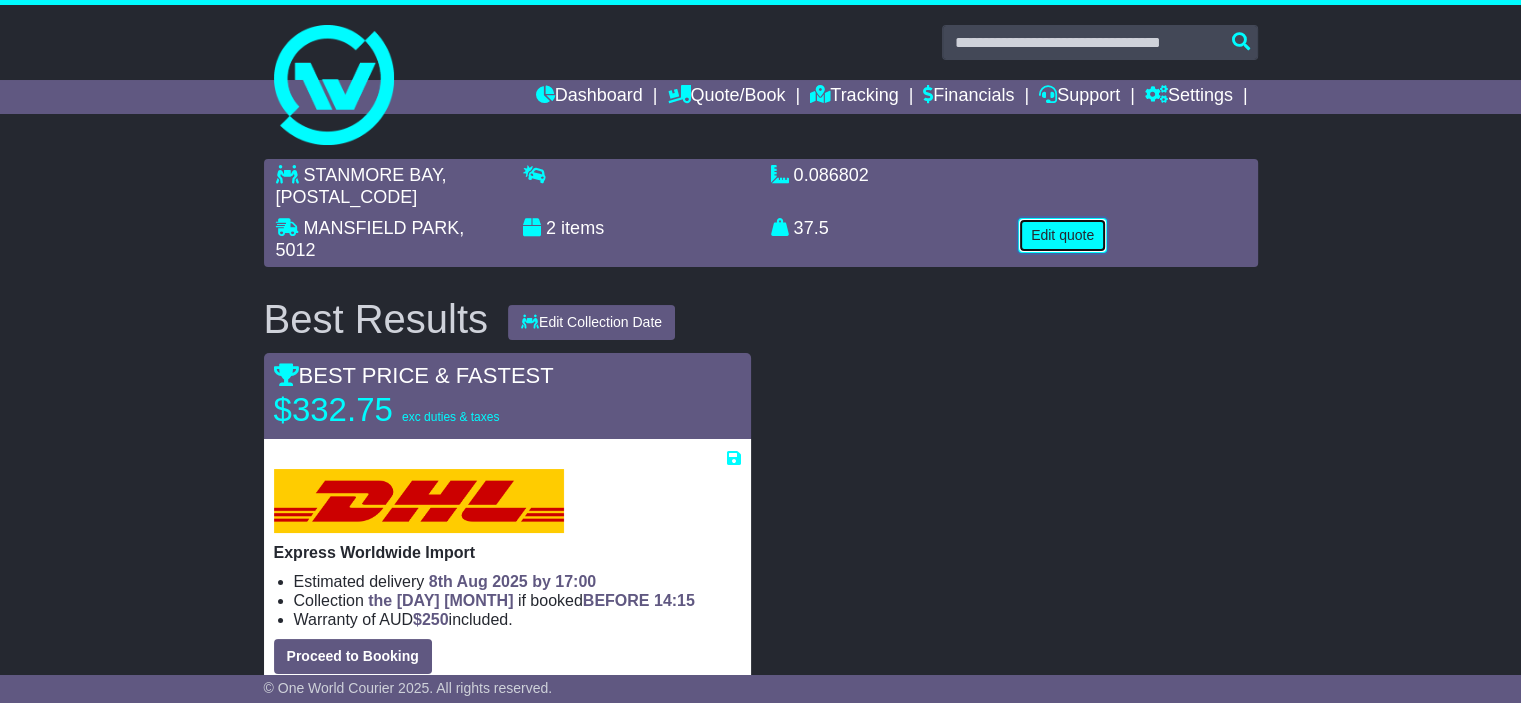 click on "Edit quote" at bounding box center [1062, 235] 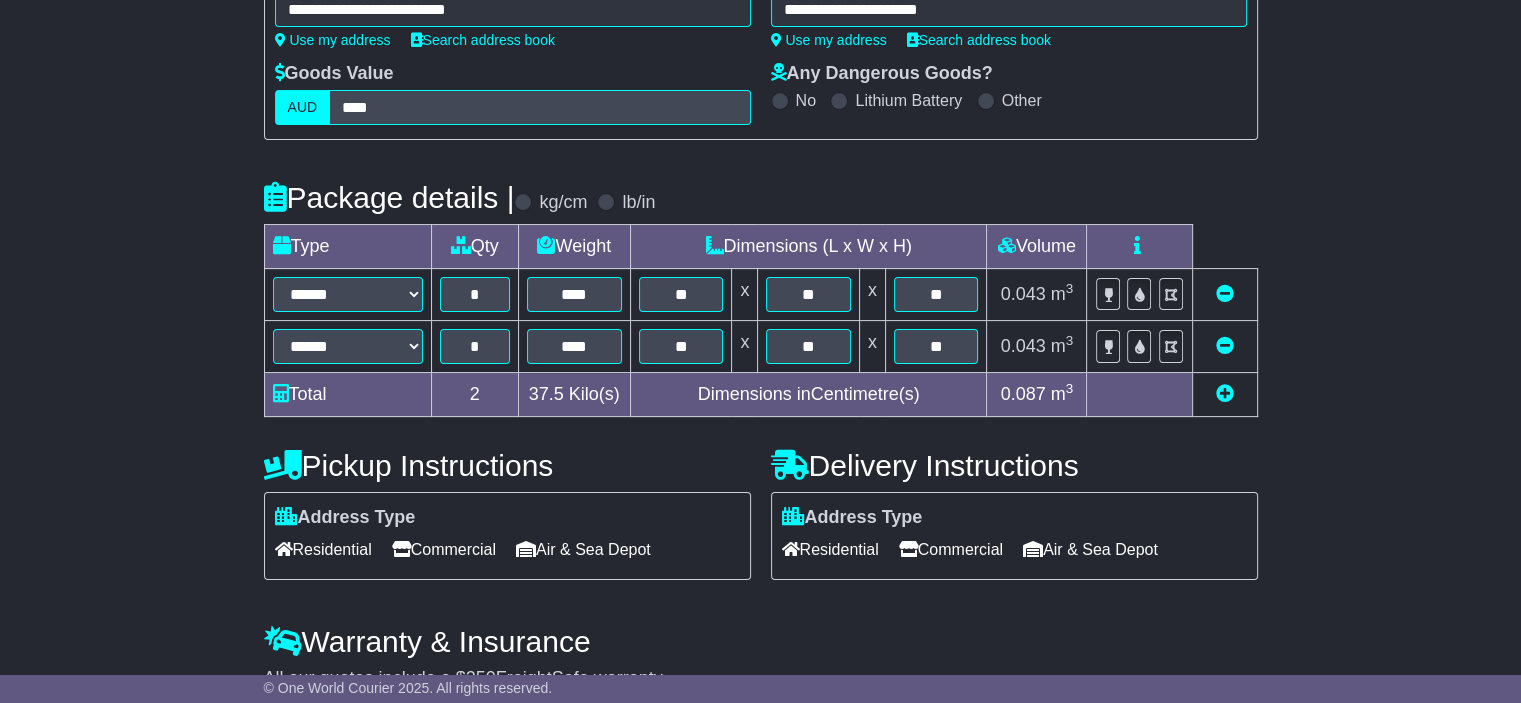scroll, scrollTop: 444, scrollLeft: 0, axis: vertical 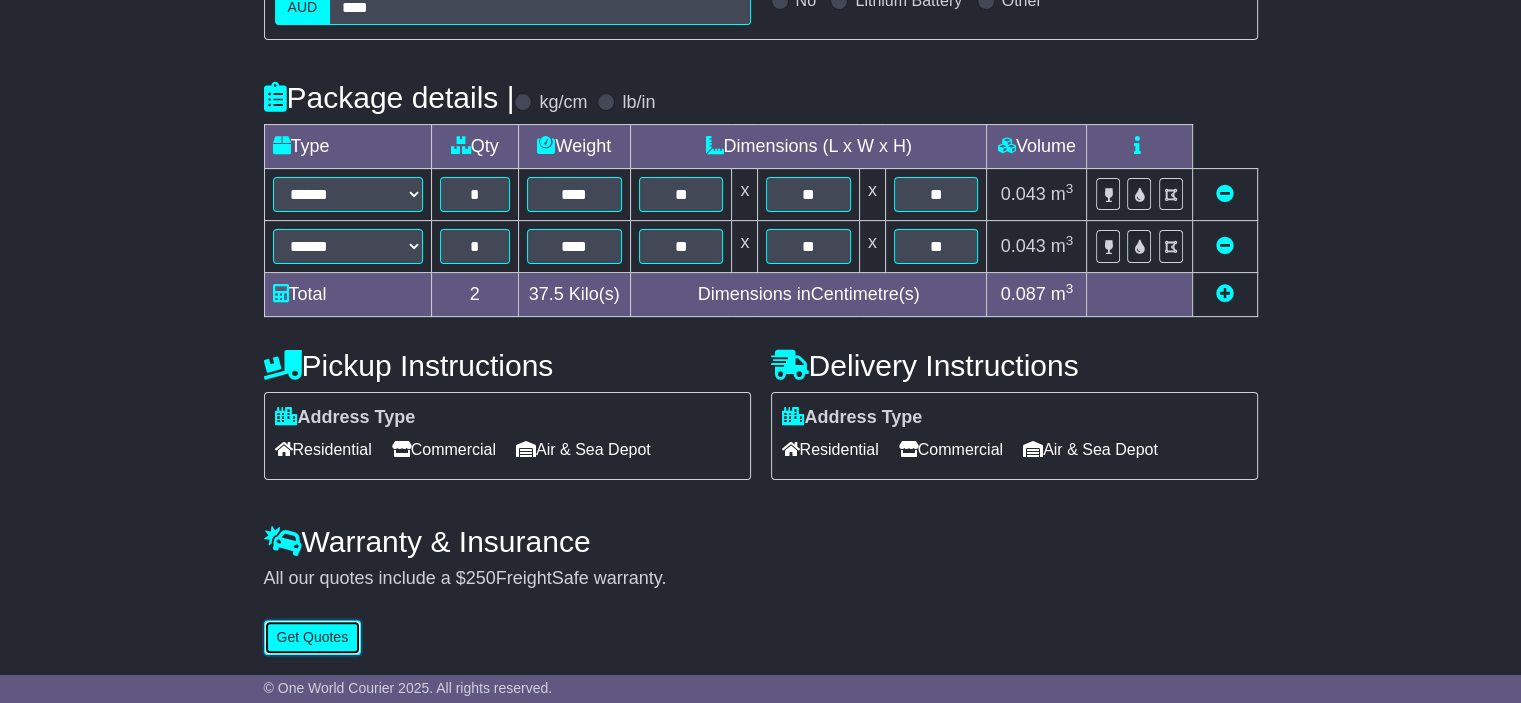 click on "Get Quotes" at bounding box center [313, 637] 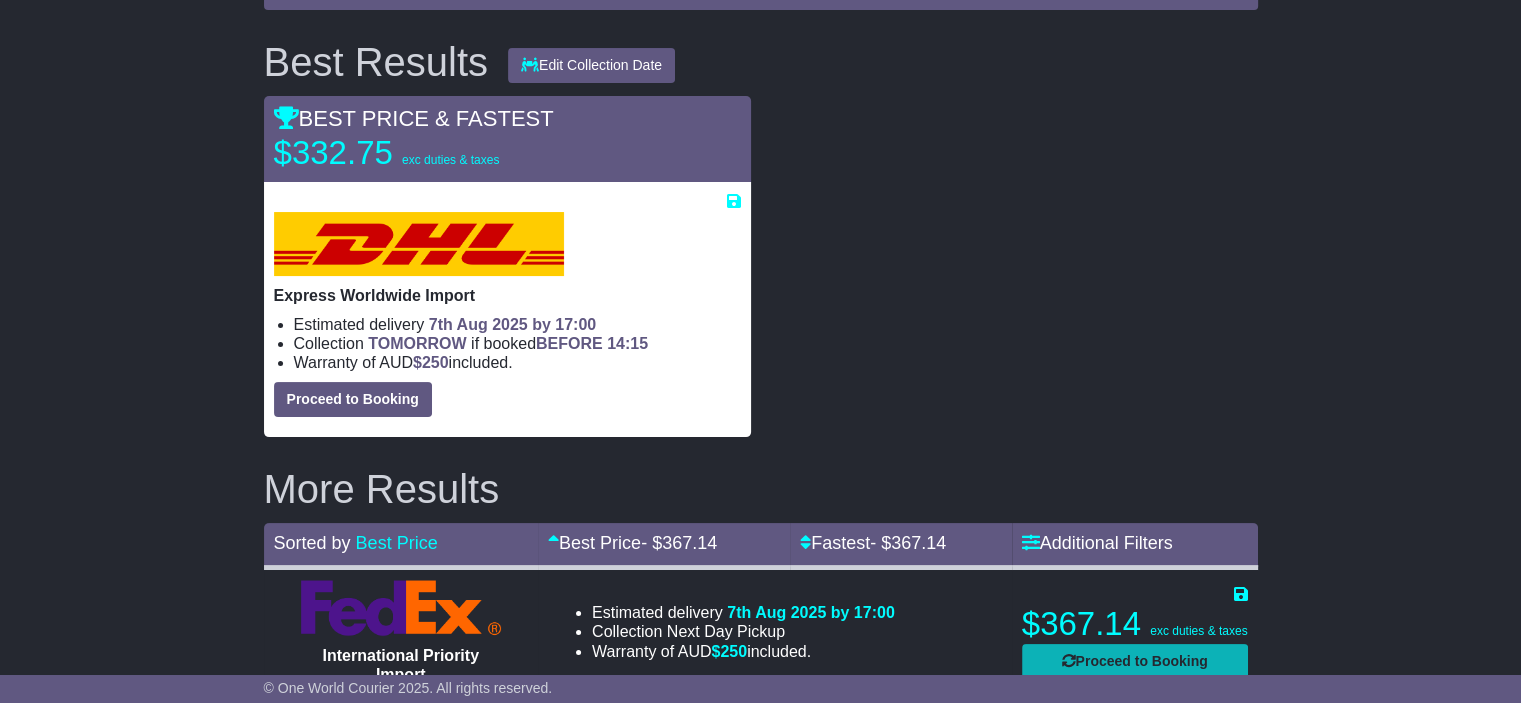 scroll, scrollTop: 57, scrollLeft: 0, axis: vertical 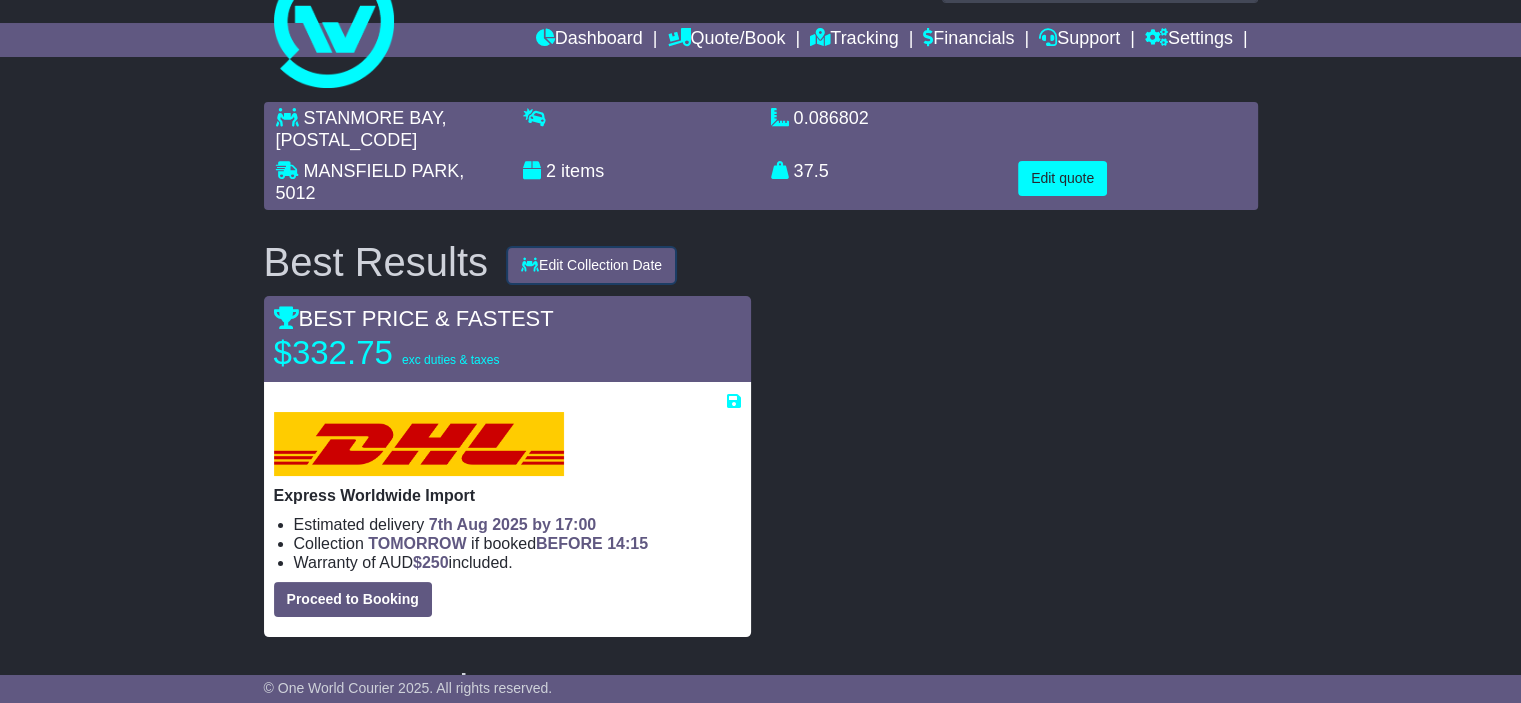 click on "Edit Collection Date" at bounding box center (591, 265) 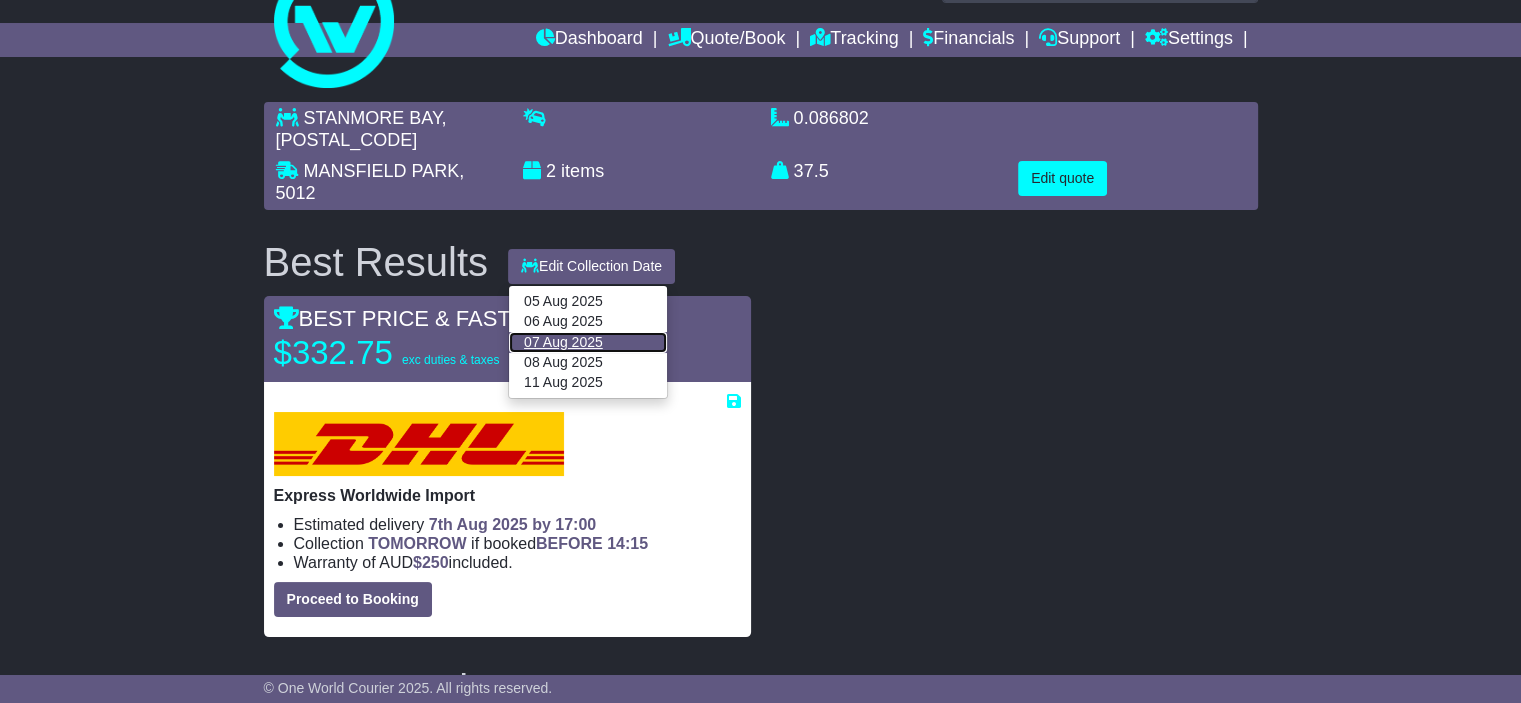 click on "07 Aug 2025" at bounding box center [588, 342] 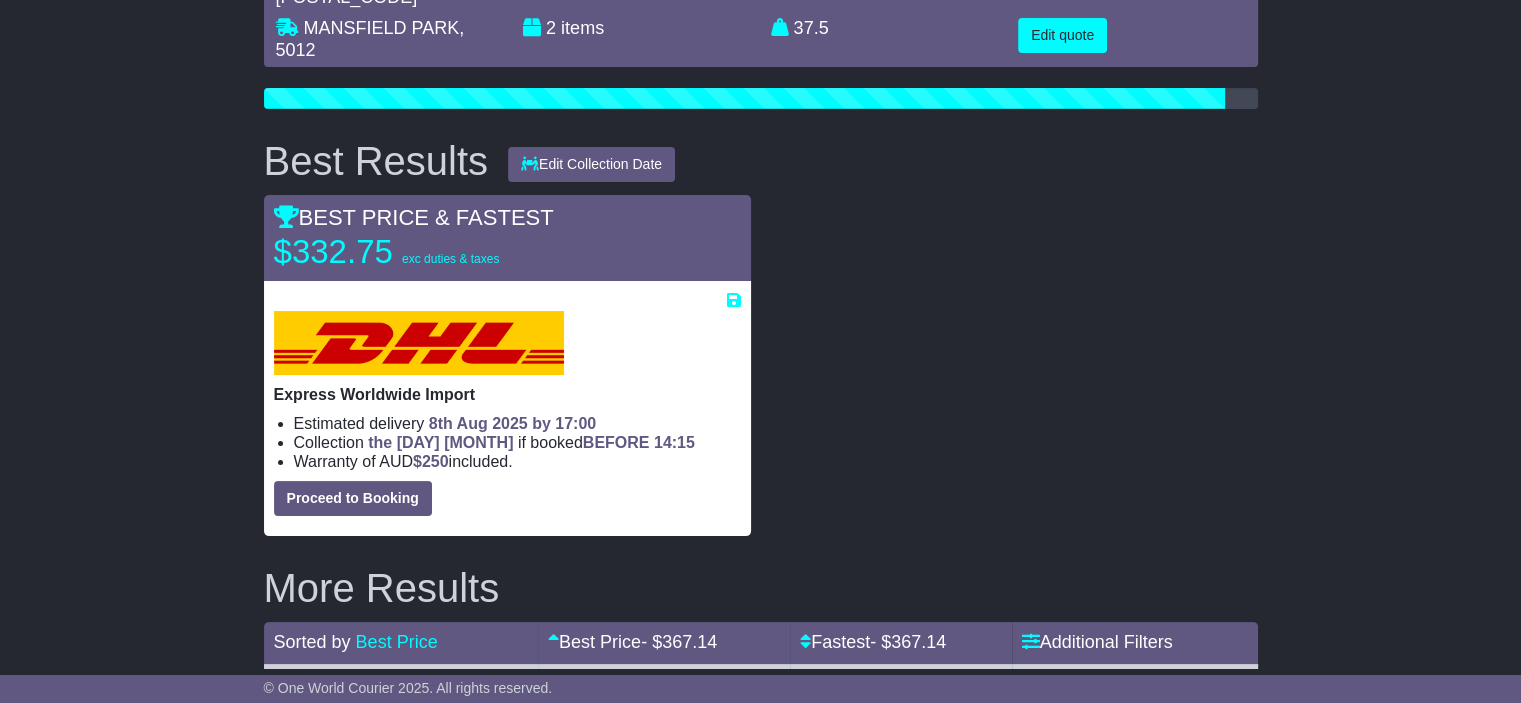 scroll, scrollTop: 100, scrollLeft: 0, axis: vertical 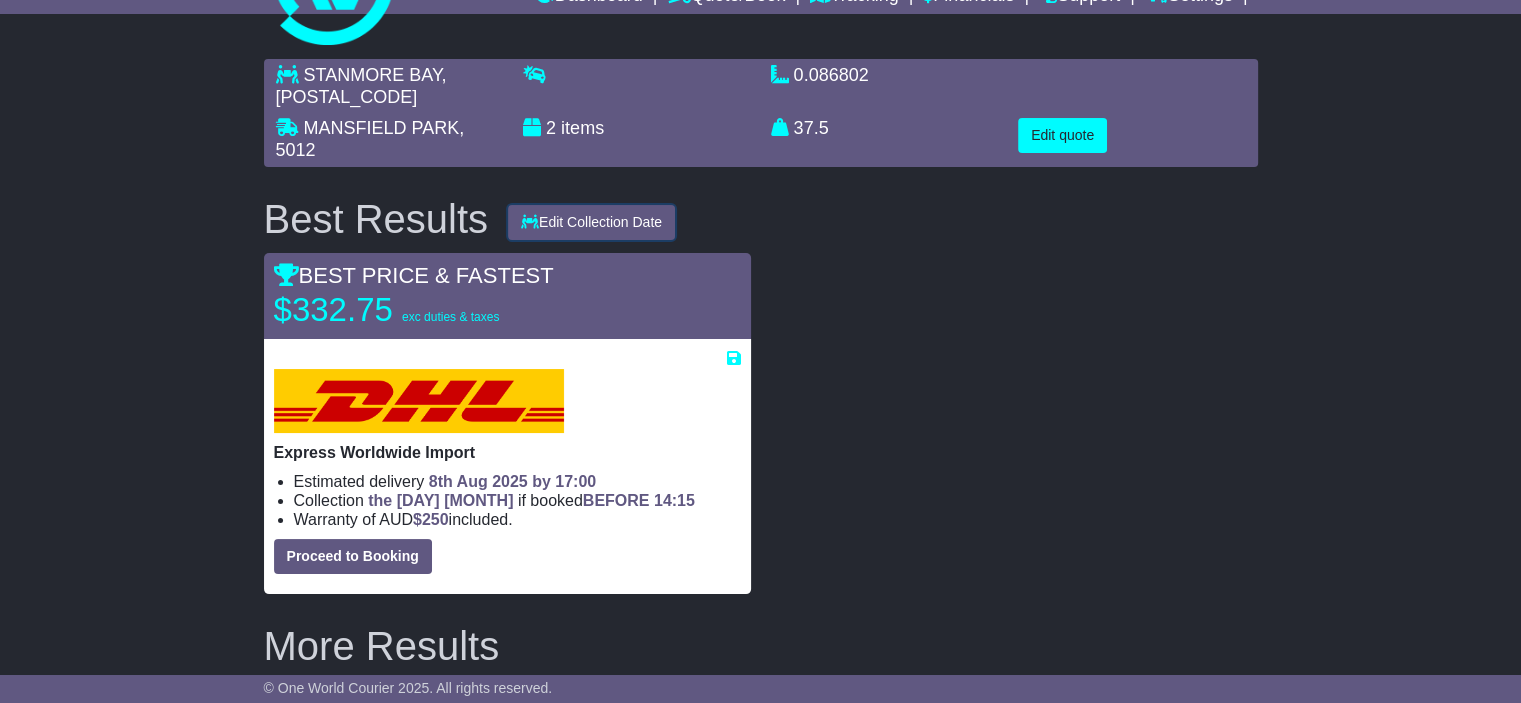 click on "Edit Collection Date" at bounding box center (591, 222) 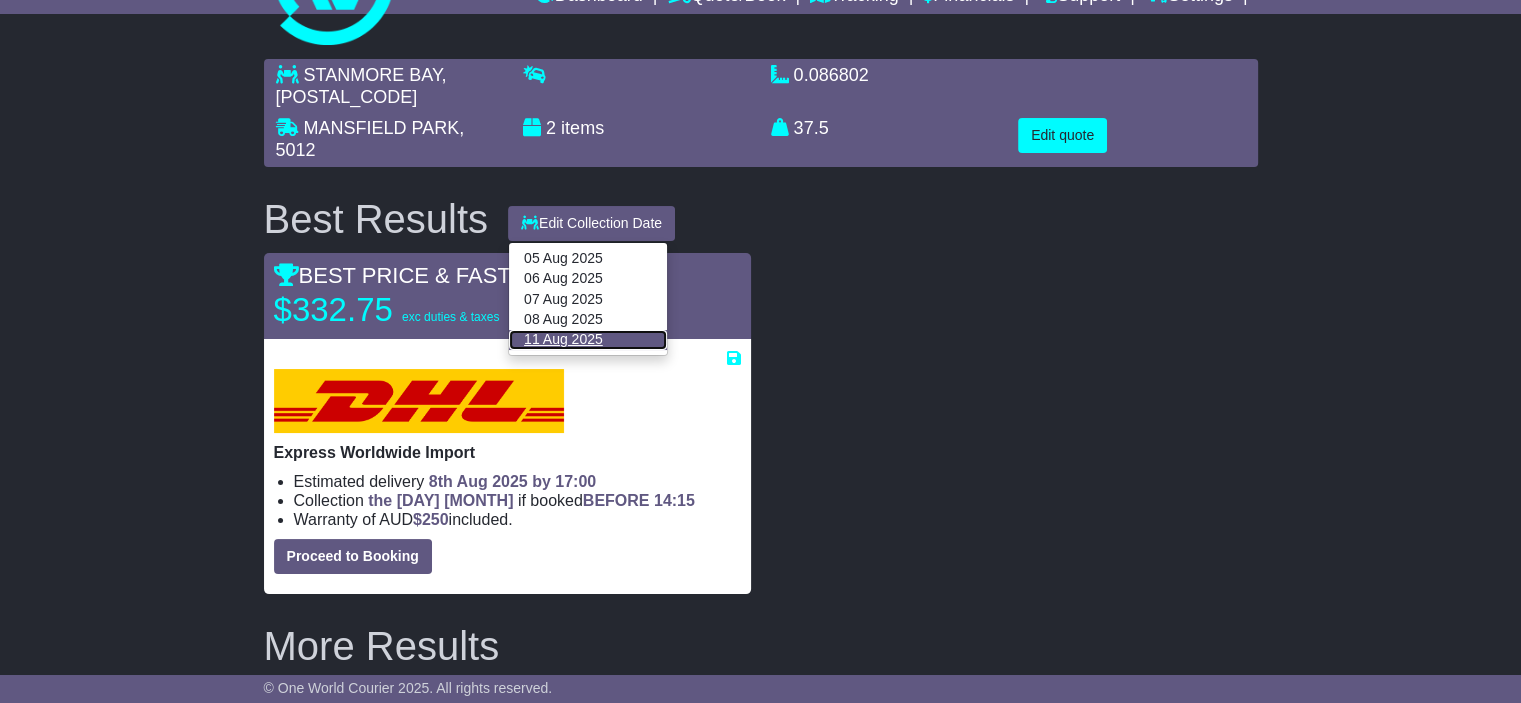 click on "11 Aug 2025" at bounding box center (588, 340) 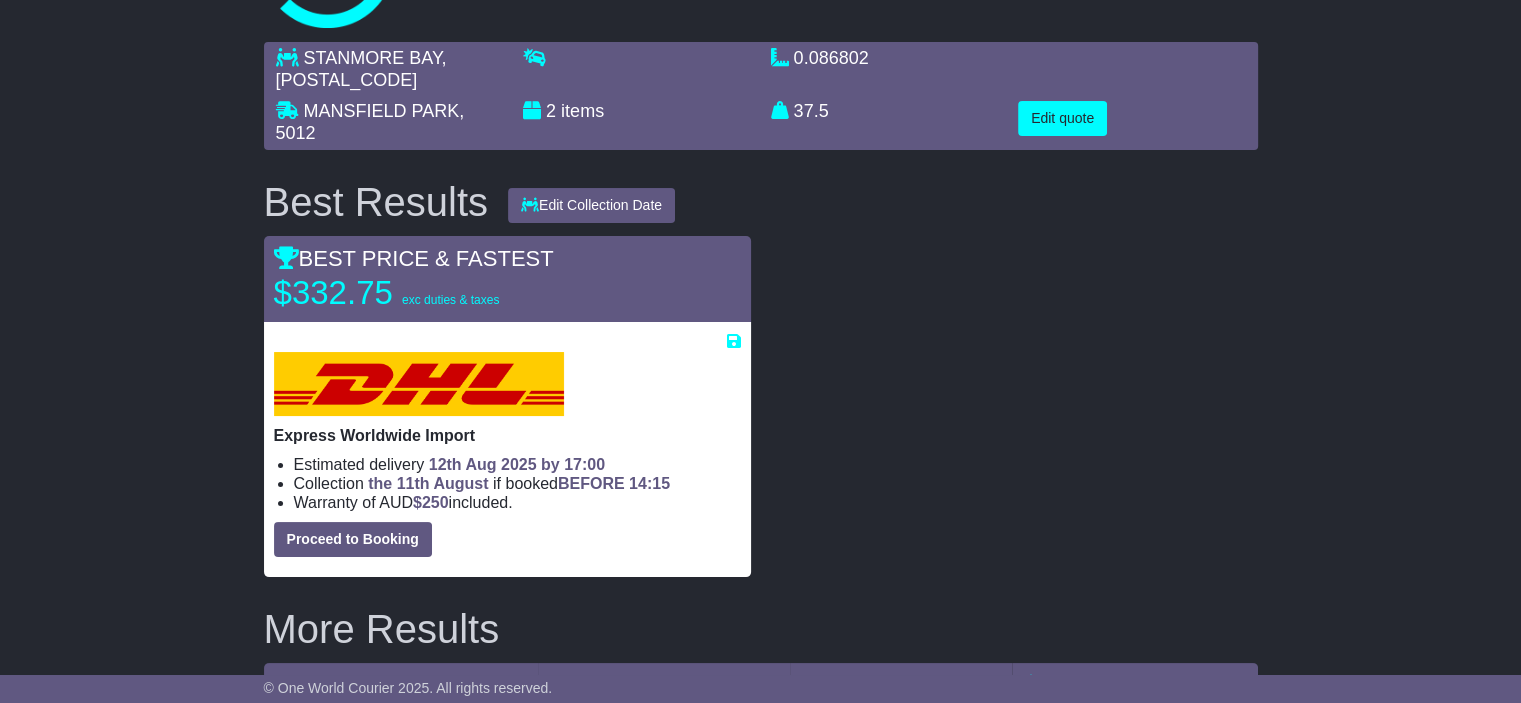 scroll, scrollTop: 17, scrollLeft: 0, axis: vertical 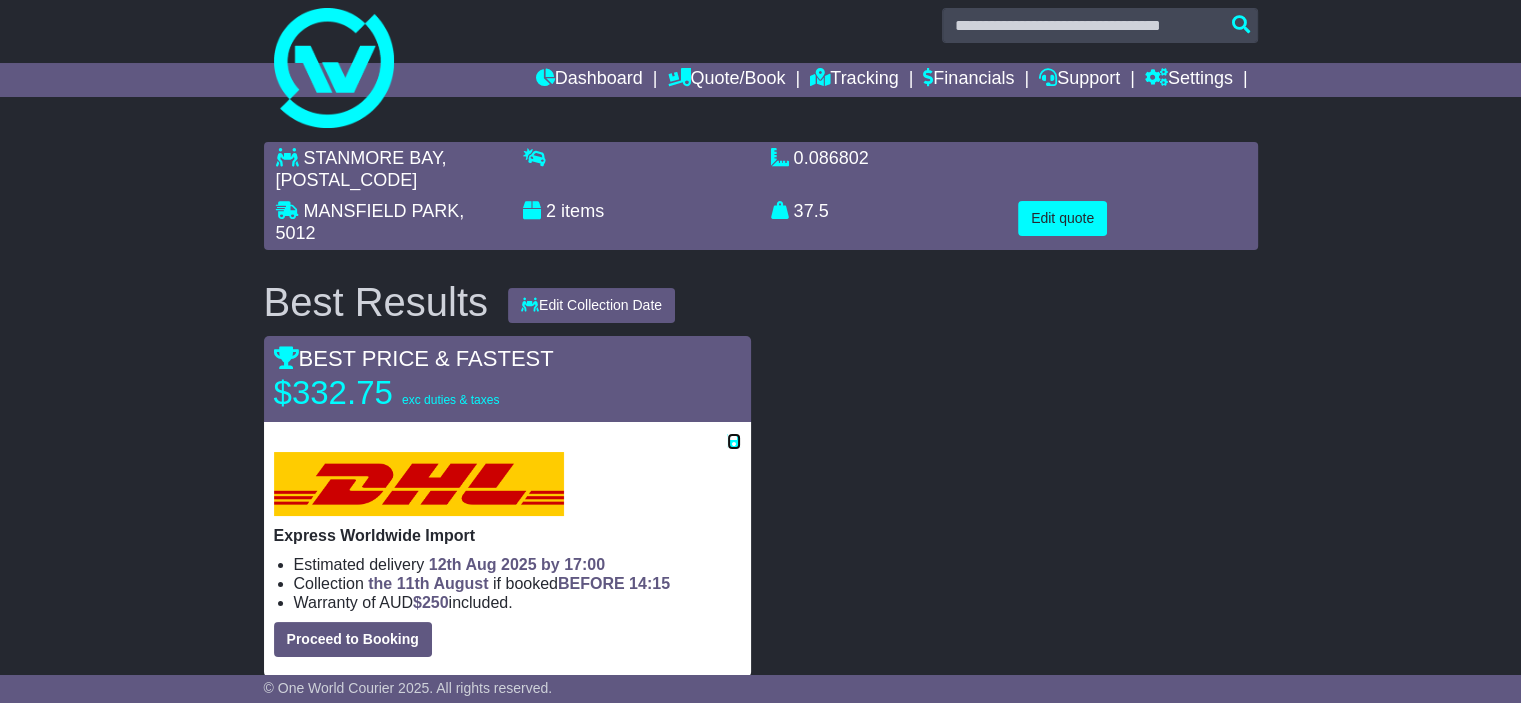click at bounding box center (734, 441) 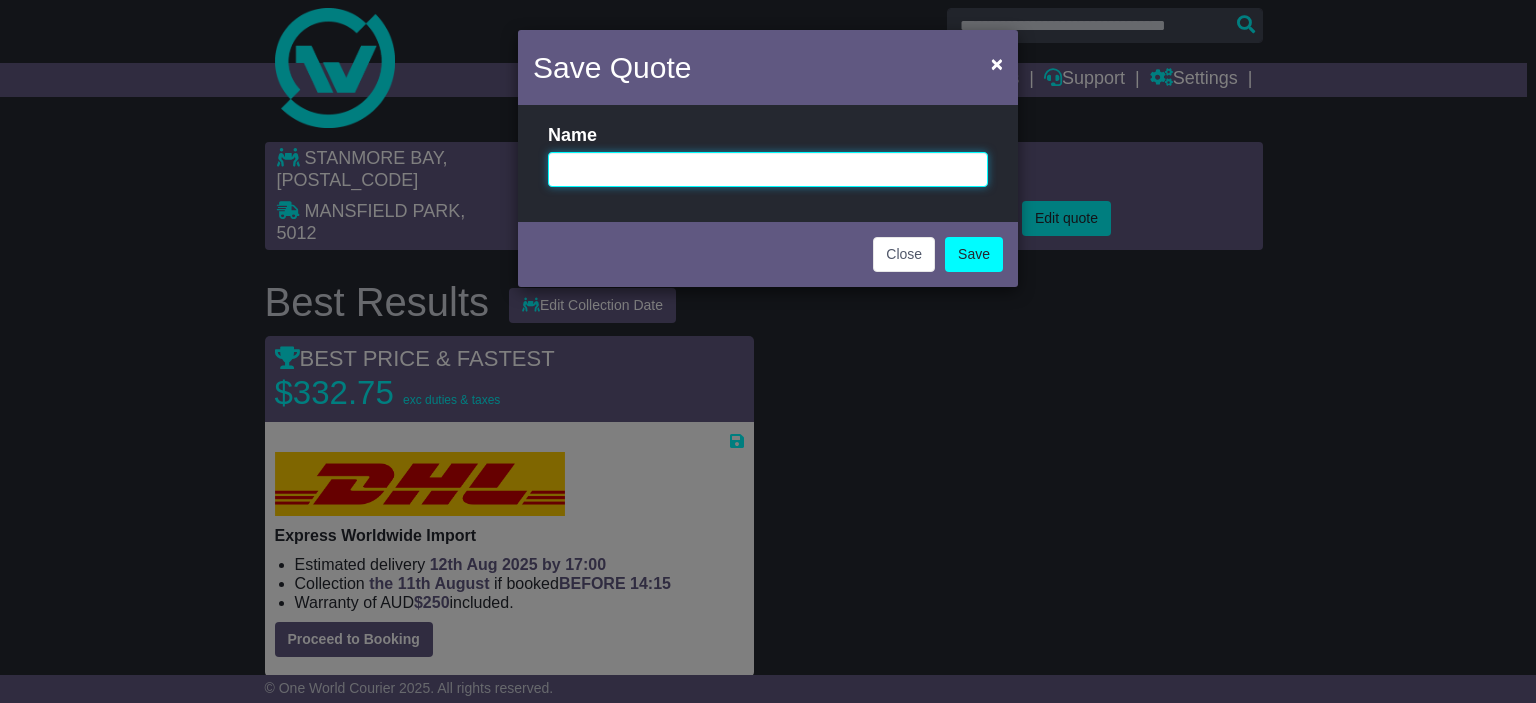 click at bounding box center (768, 169) 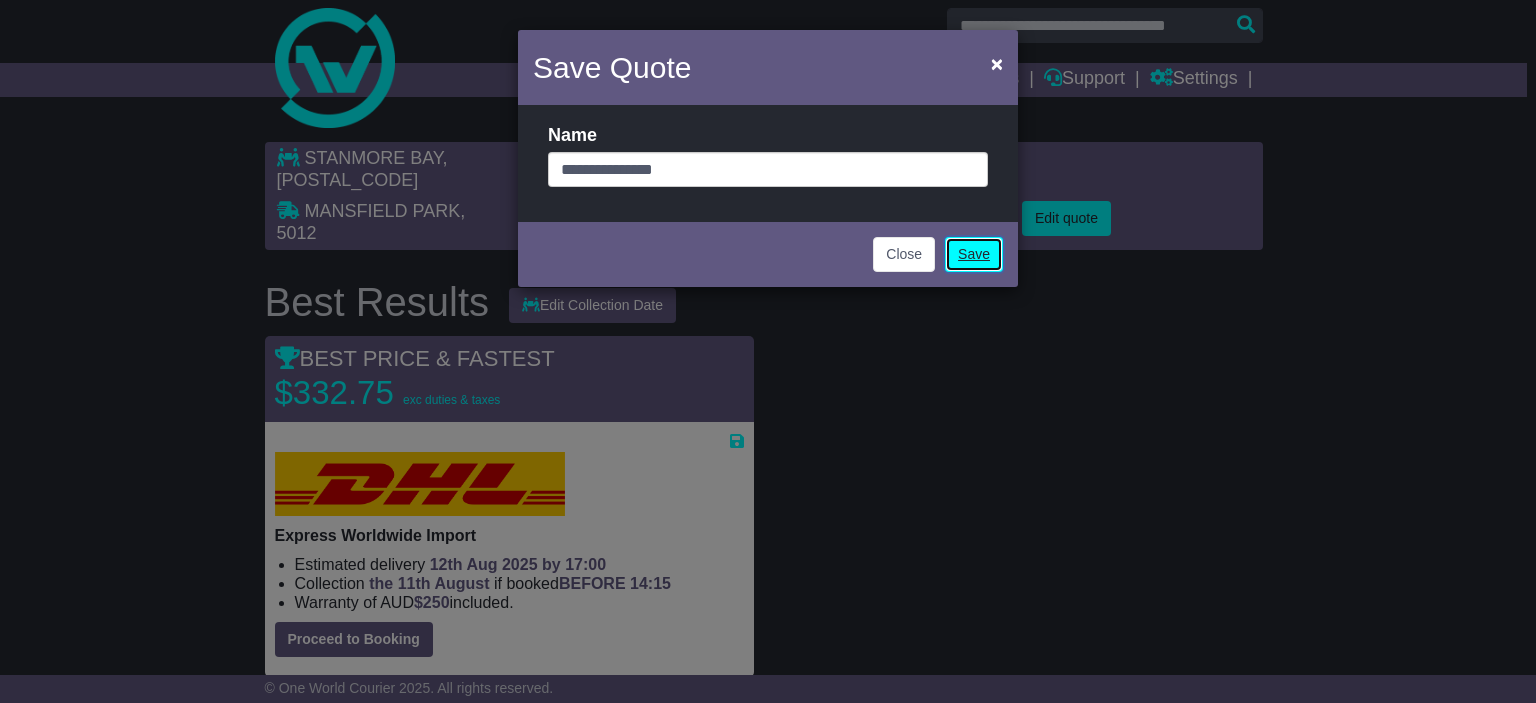 click on "Save" at bounding box center [974, 254] 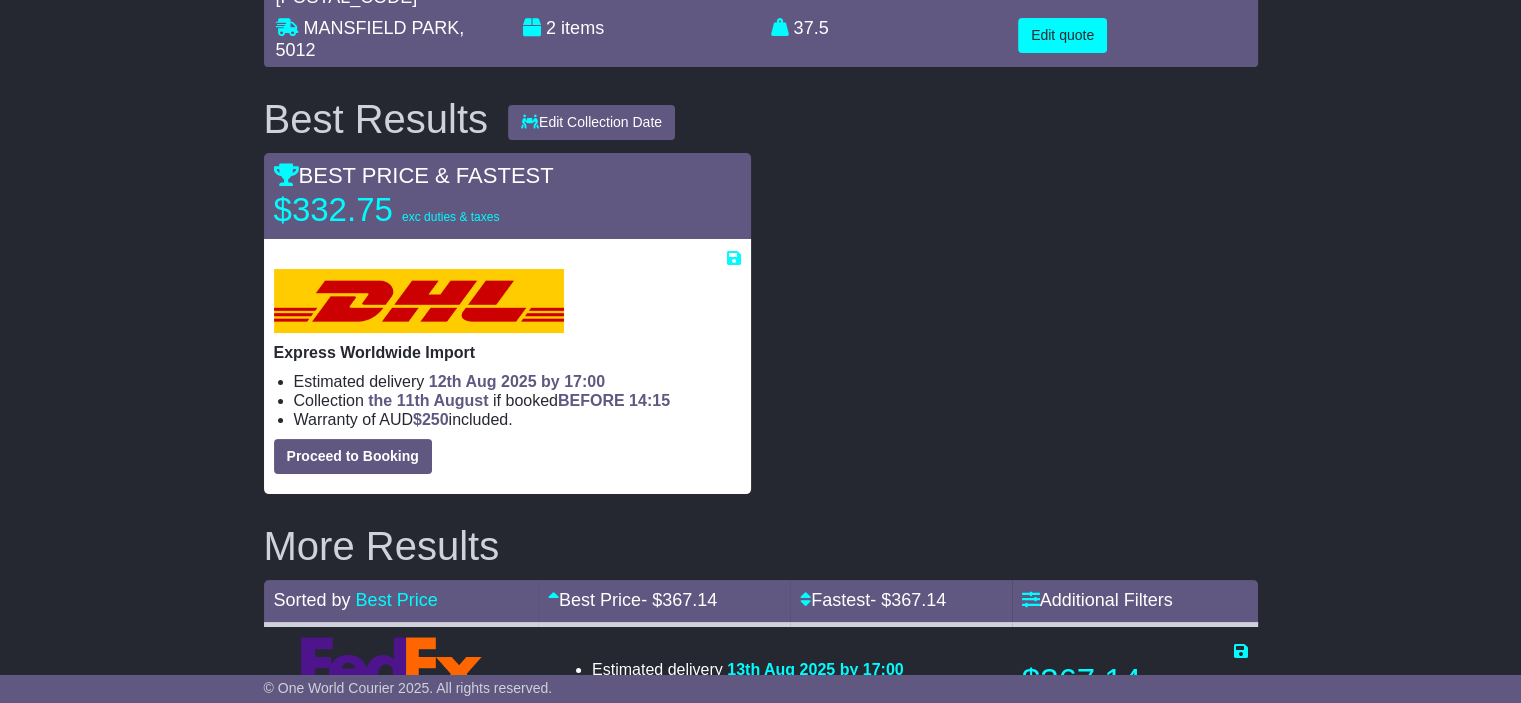 scroll, scrollTop: 0, scrollLeft: 0, axis: both 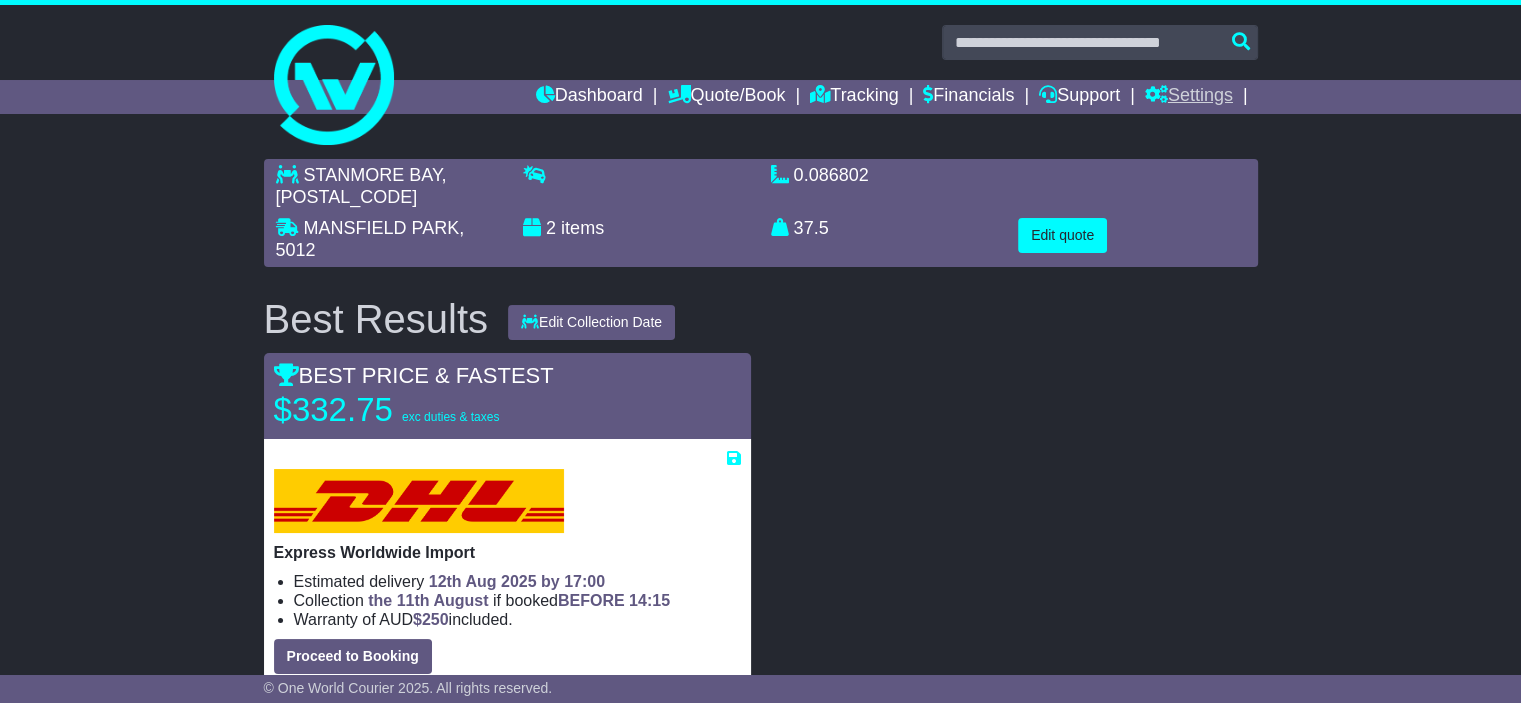 click on "Settings" at bounding box center (1189, 97) 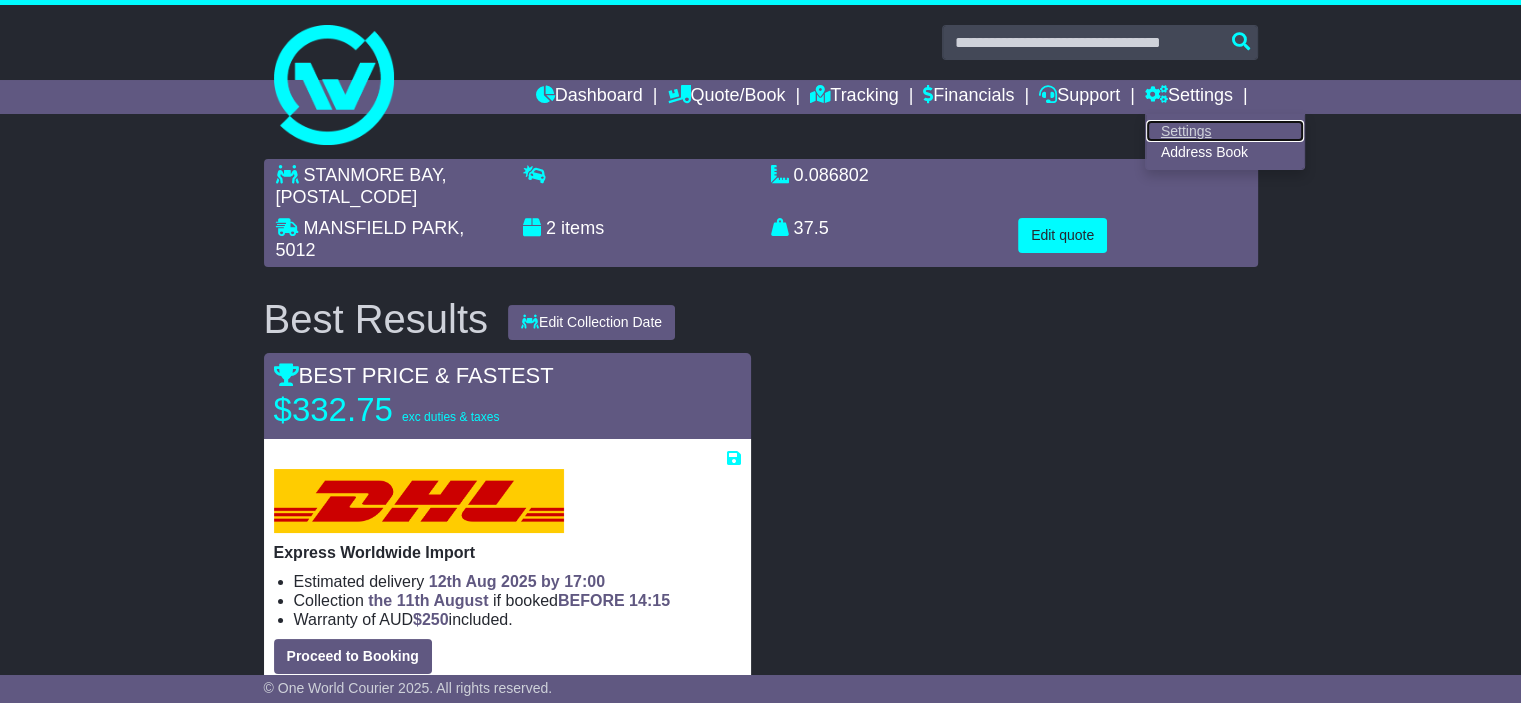 click on "Settings" at bounding box center (1225, 131) 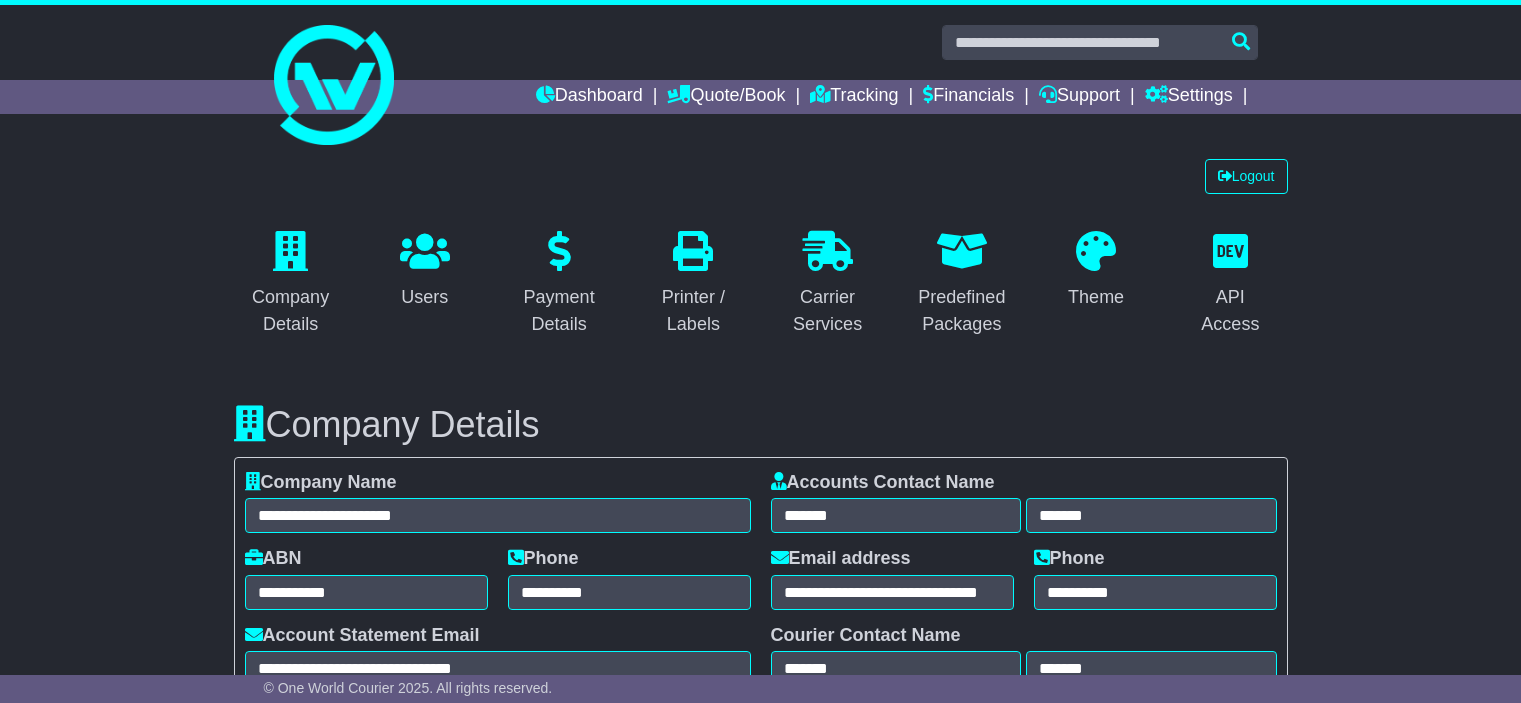 select on "**********" 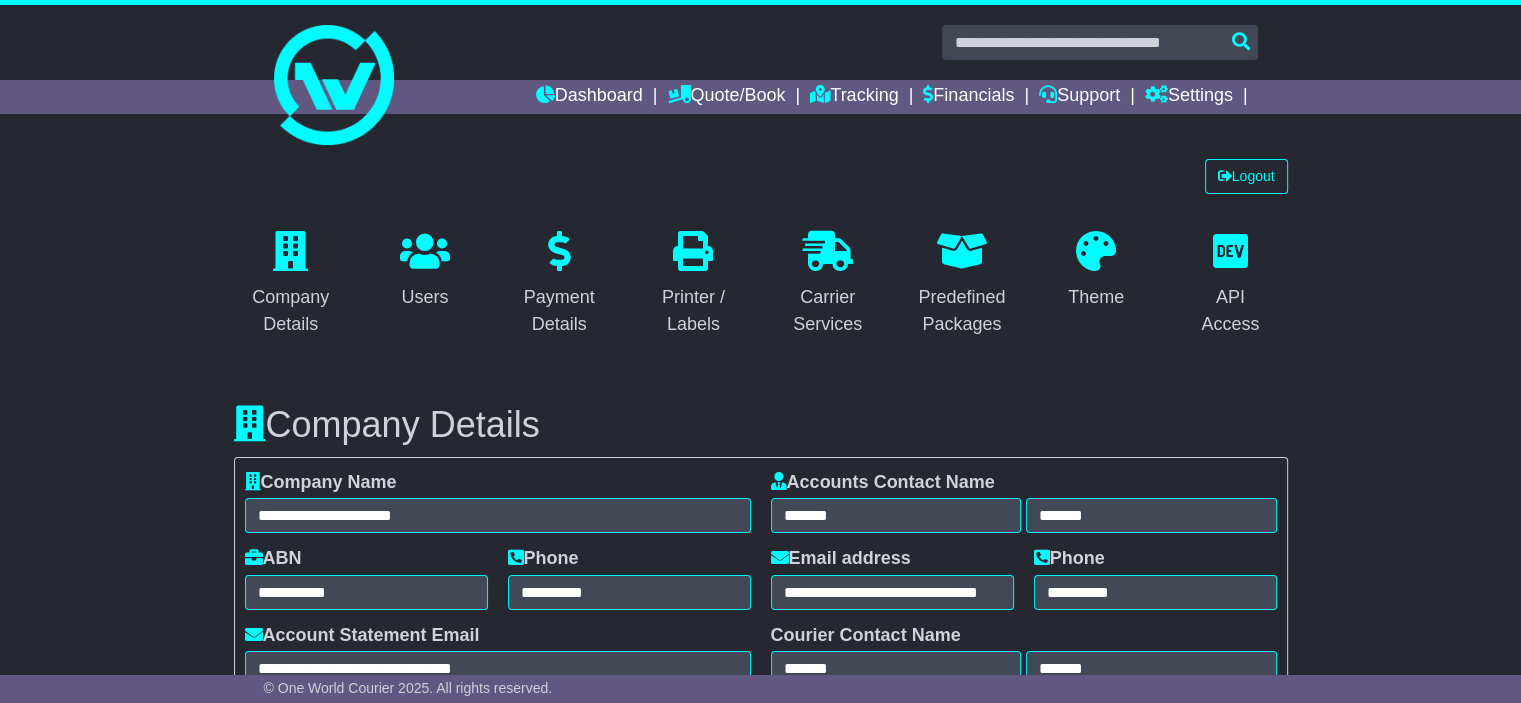 scroll, scrollTop: 0, scrollLeft: 0, axis: both 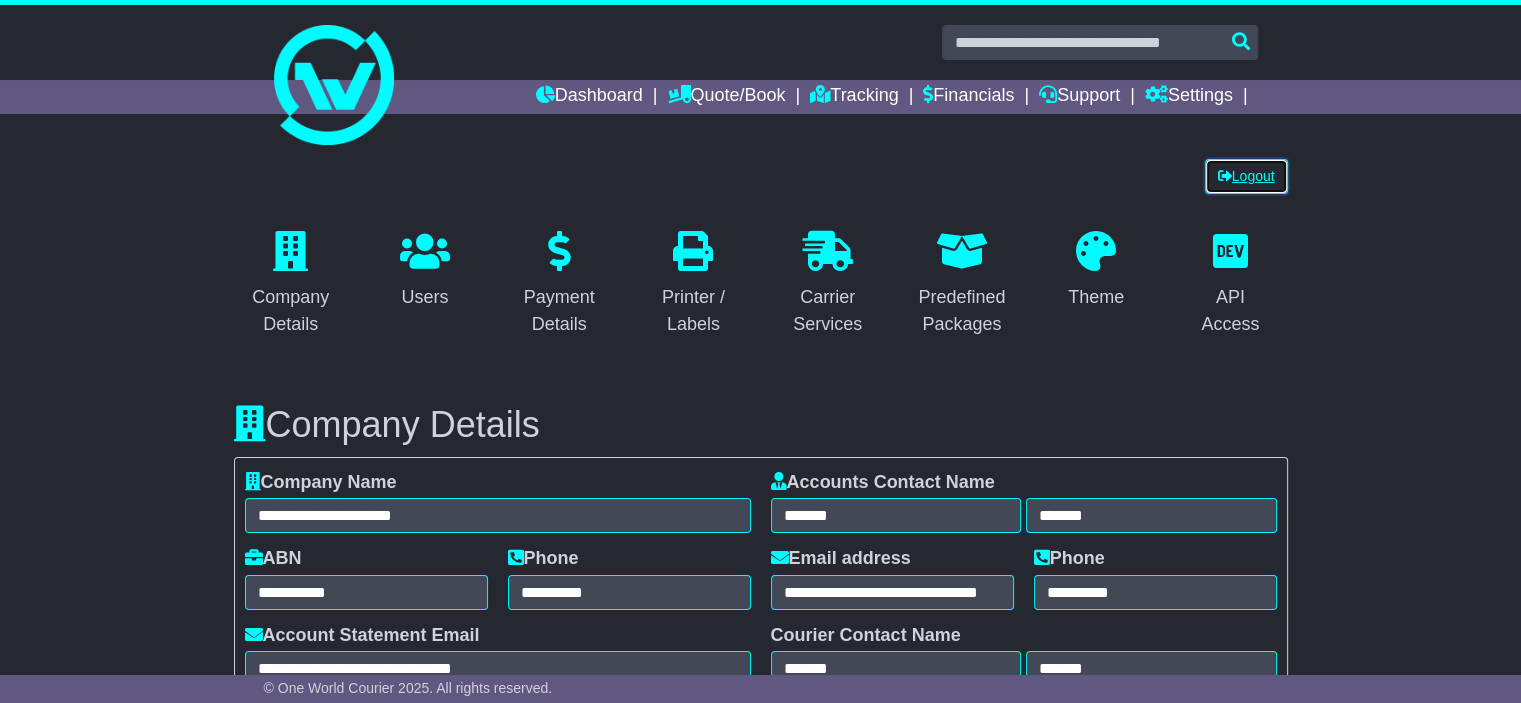 click on "Logout" at bounding box center [1246, 176] 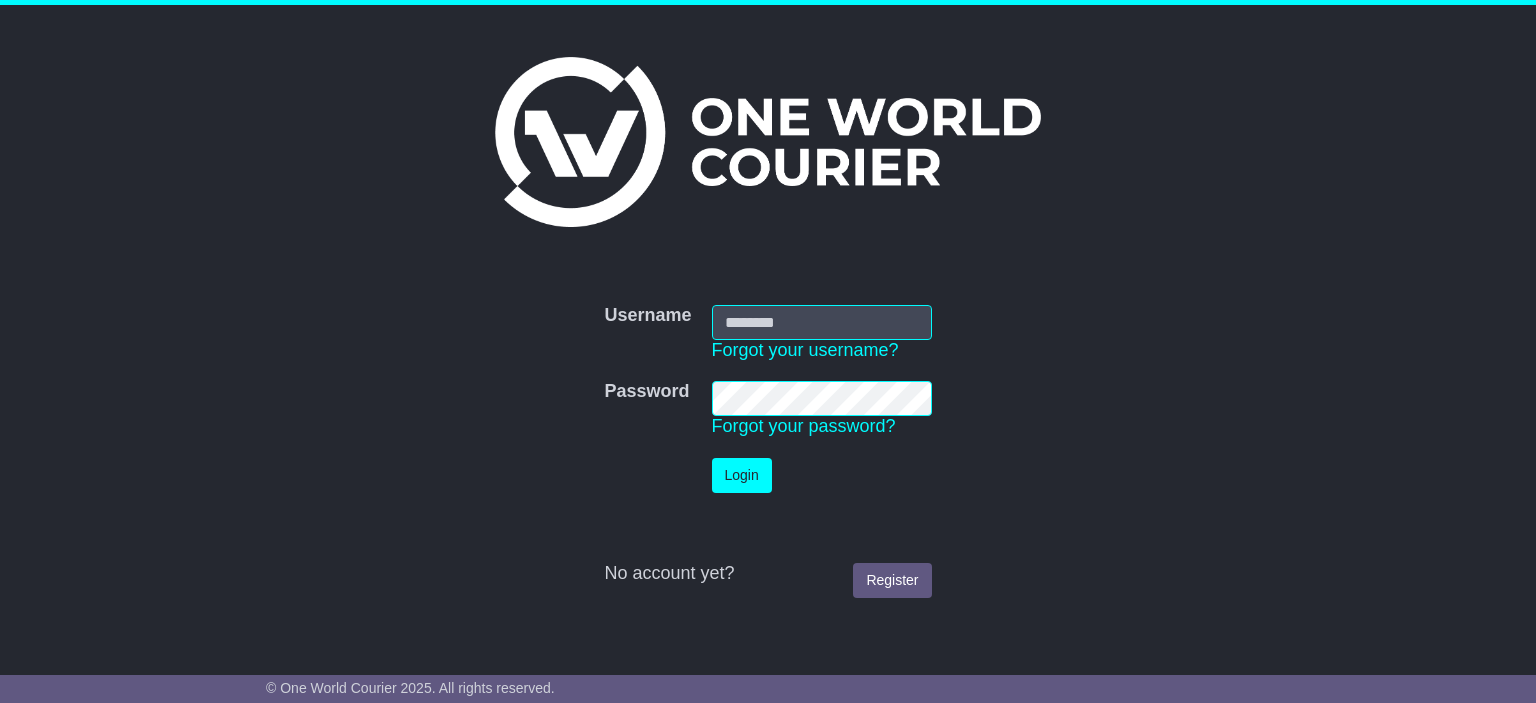 scroll, scrollTop: 0, scrollLeft: 0, axis: both 